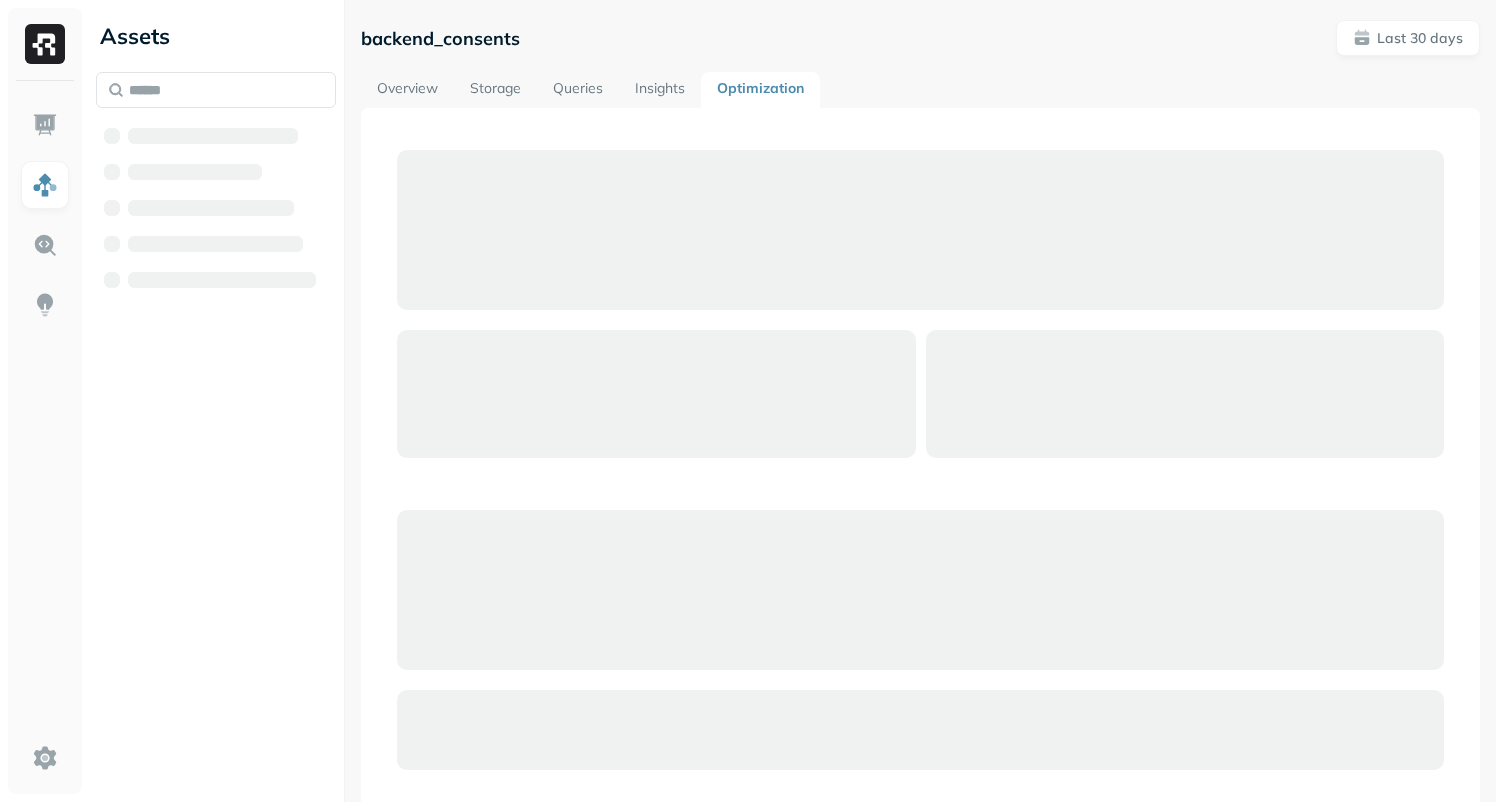scroll, scrollTop: 0, scrollLeft: 0, axis: both 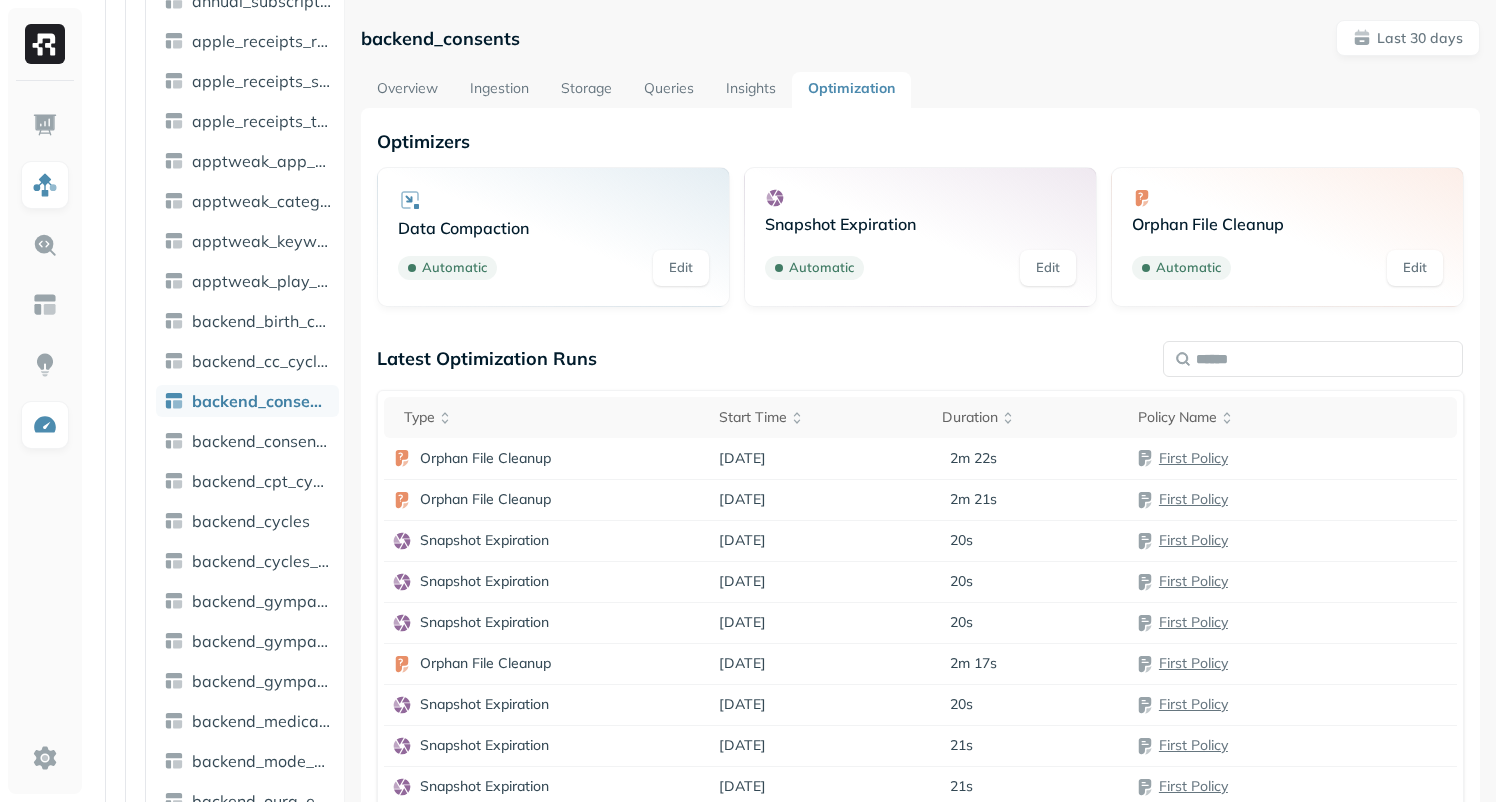 click on "backend_consents Last 30 days Overview Ingestion Storage Queries Insights Optimization Optimizers Data Compaction Automatic Edit Snapshot Expiration Automatic Edit Orphan File Cleanup Automatic Edit Latest Optimization Runs Type Start Time Duration Policy Name Orphan File Cleanup [DATE] 2m 22s First Policy Orphan File Cleanup [DATE] 2m 21s First Policy Snapshot Expiration [DATE] 20s First Policy Snapshot Expiration [DATE] 20s First Policy Snapshot Expiration [DATE] 20s First Policy Orphan File Cleanup [DATE] 2m 17s First Policy Snapshot Expiration [DATE] 20s First Policy Snapshot Expiration [DATE] 21s First Policy Snapshot Expiration [DATE] 21s First Policy Orphan File Cleanup [DATE] 2m 16s First Policy Page  1  of  2" at bounding box center (920, 472) 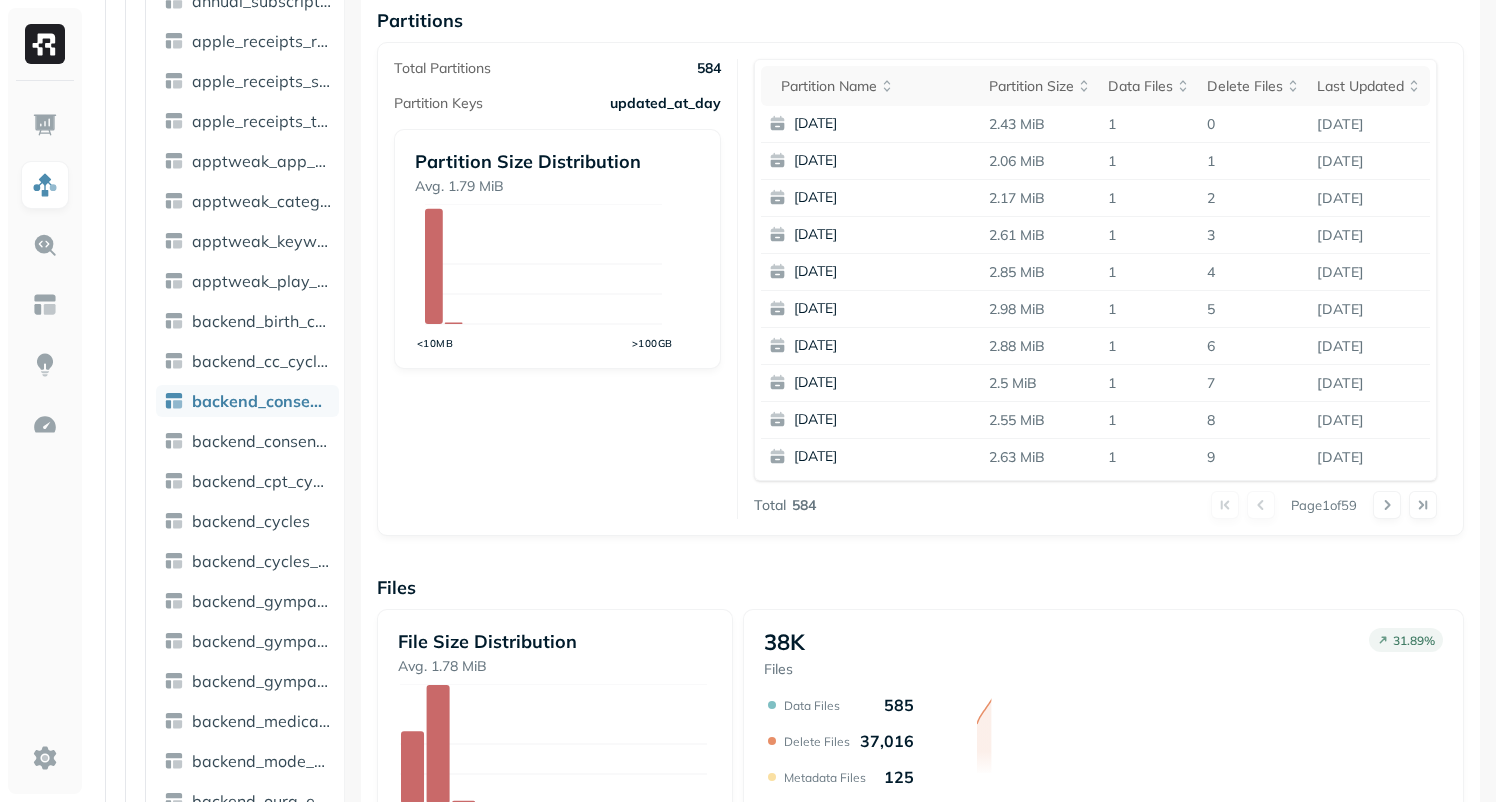 scroll, scrollTop: 723, scrollLeft: 0, axis: vertical 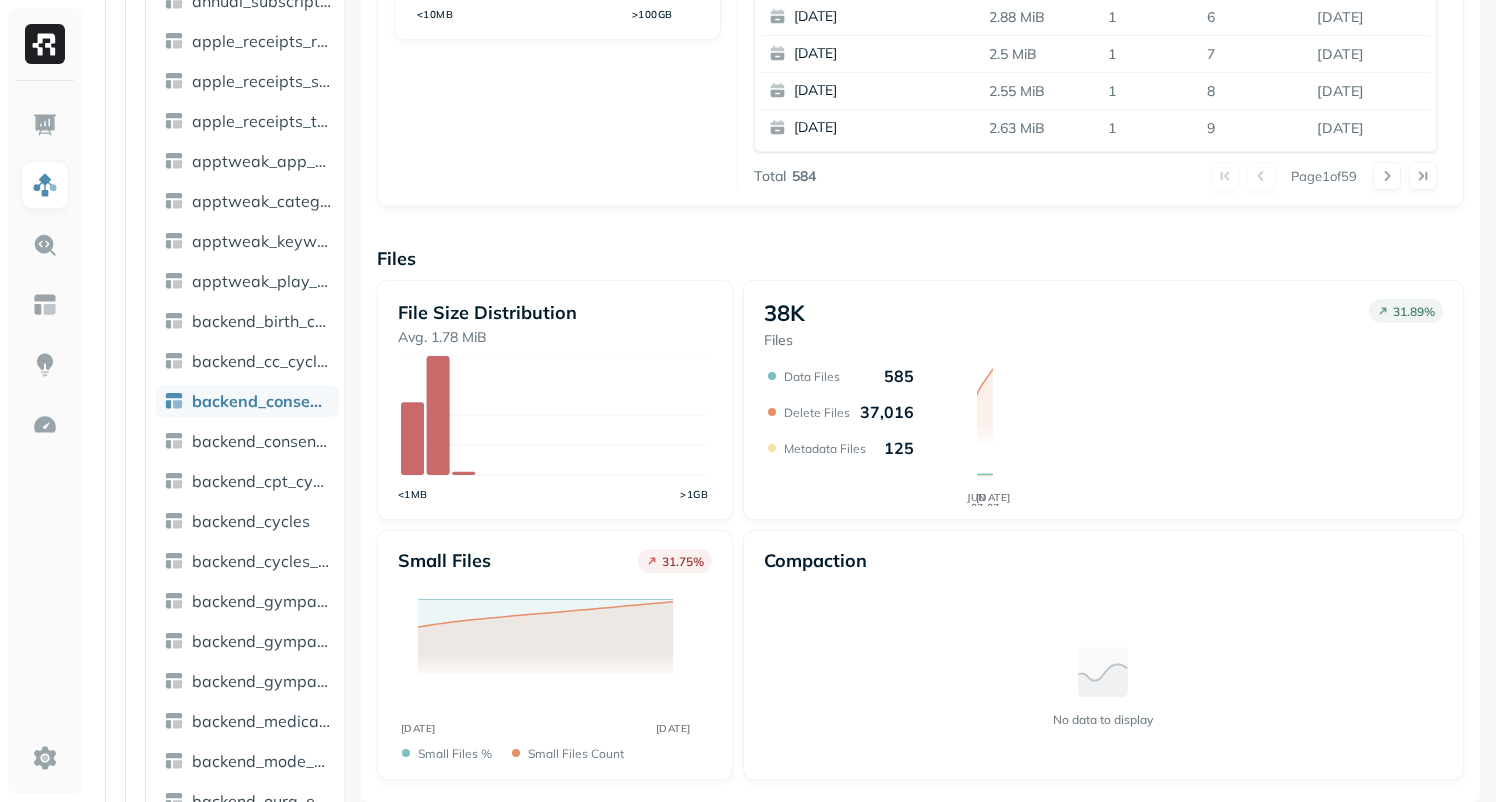 click on "No data to display" at bounding box center (1103, 685) 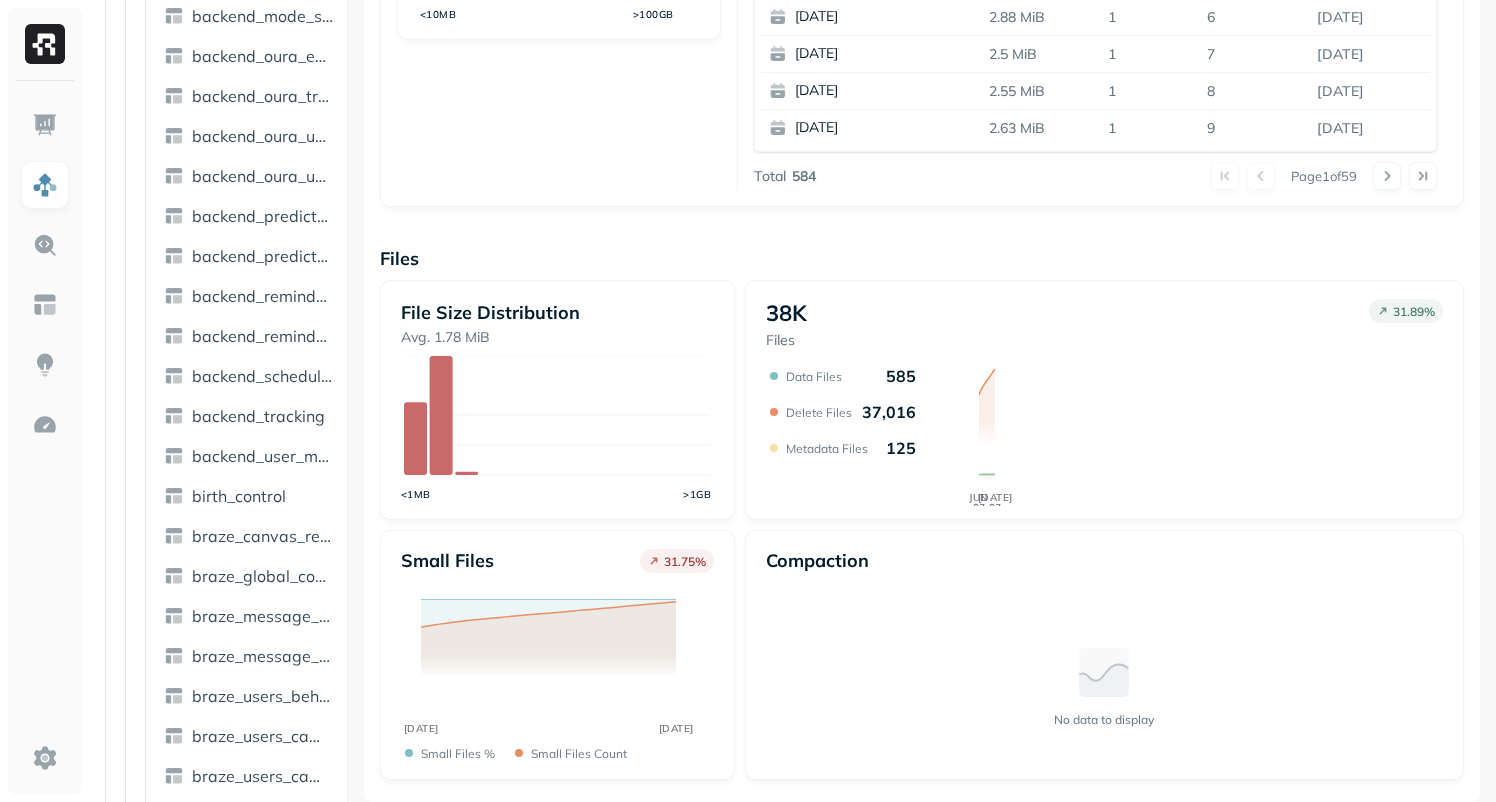 click on "Assets AWS Glue airbyte atomic_kinesis braze der Tables ( 95 ) adjust_campaign_performance adjust_campaign_performance_aggregate adjust_install all_subscriptions_events annual_subscription_renewal apple_receipts_refunds apple_receipts_statuses apple_receipts_transactions apptweak_app_store_metrics apptweak_category_rankings apptweak_keyword_rankings apptweak_play_store_metrics backend_birth_control_settings backend_cc_cycles backend_consents backend_consents_updated_events backend_cpt_cycles backend_cycles backend_cycles_clone backend_gympass_event_tracked backend_gympass_user_updated backend_gympass_users backend_medical_records_long backend_mode_switchers backend_oura_event_received backend_oura_tracked_measurement backend_oura_user_connections backend_oura_usercollection_sleep backend_predicted_cc_cycles backend_predicted_cpt_cycles backend_reminder_events backend_reminders backend_scheduled_reminders backend_tracking backend_user_mode_events_scd birth_control braze_canvas_retention braze_message_clicks %" at bounding box center (792, 401) 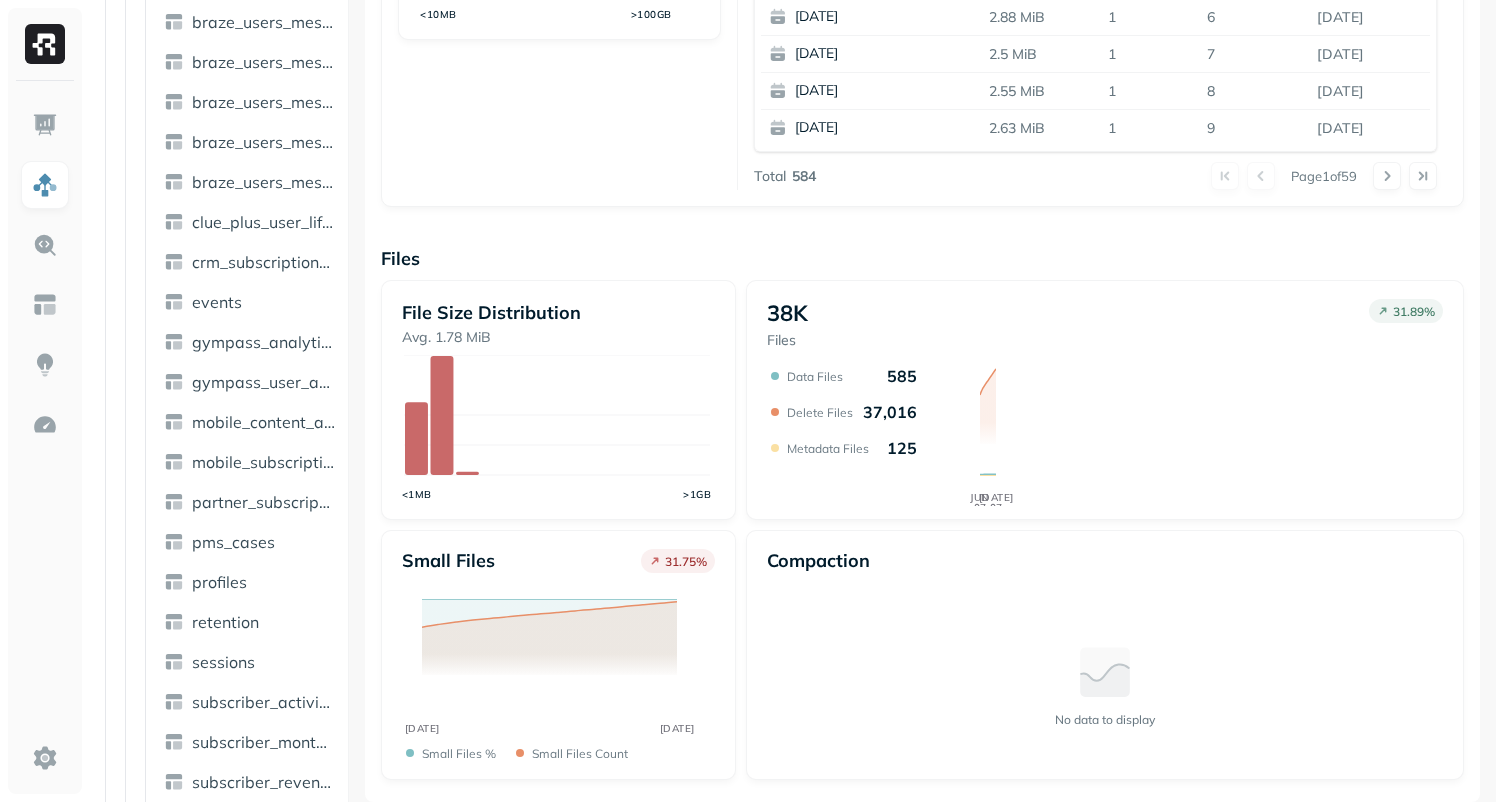scroll, scrollTop: 2471, scrollLeft: 0, axis: vertical 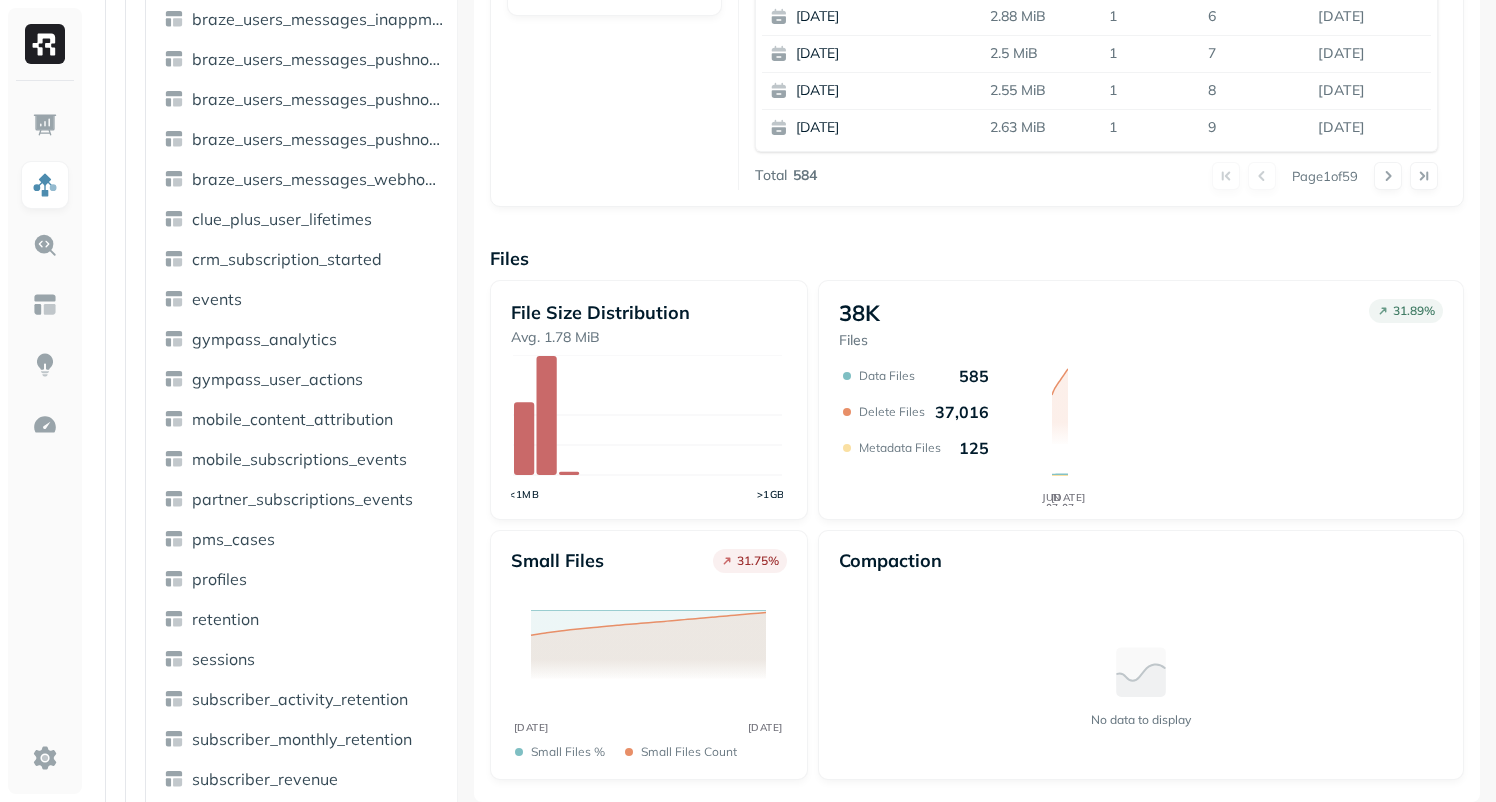 click on "Assets AWS Glue airbyte atomic_kinesis braze der Tables ( 95 ) adjust_campaign_performance adjust_campaign_performance_aggregate adjust_install all_subscriptions_events annual_subscription_renewal apple_receipts_refunds apple_receipts_statuses apple_receipts_transactions apptweak_app_store_metrics apptweak_category_rankings apptweak_keyword_rankings apptweak_play_store_metrics backend_birth_control_settings backend_cc_cycles backend_consents backend_consents_updated_events backend_cpt_cycles backend_cycles backend_cycles_clone backend_gympass_event_tracked backend_gympass_user_updated backend_gympass_users backend_medical_records_long backend_mode_switchers backend_oura_event_received backend_oura_tracked_measurement backend_oura_user_connections backend_oura_usercollection_sleep backend_predicted_cc_cycles backend_predicted_cpt_cycles backend_reminder_events backend_reminders backend_scheduled_reminders backend_tracking backend_user_mode_events_scd birth_control braze_canvas_retention braze_message_clicks %" at bounding box center [792, 401] 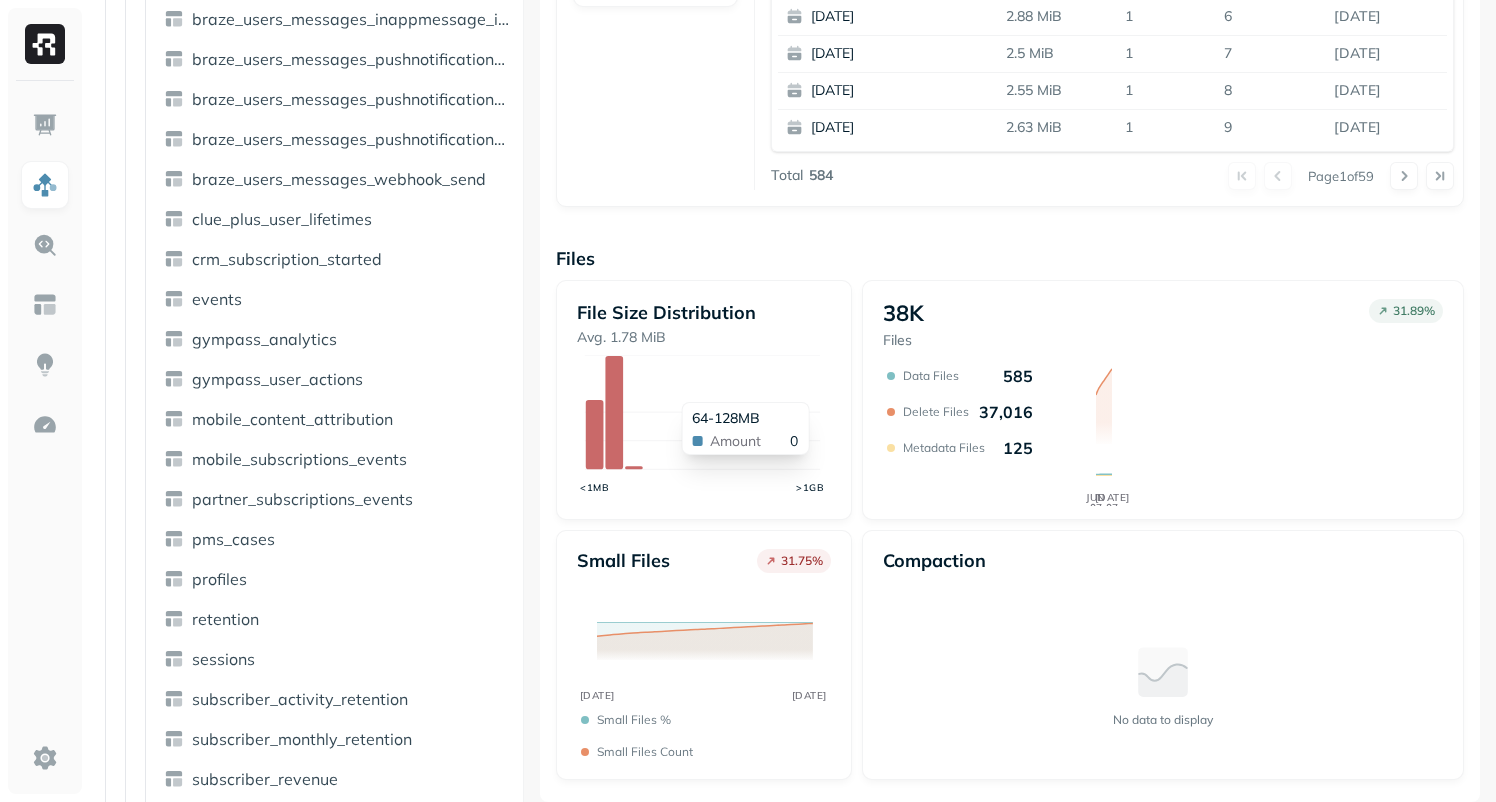 scroll, scrollTop: 0, scrollLeft: 0, axis: both 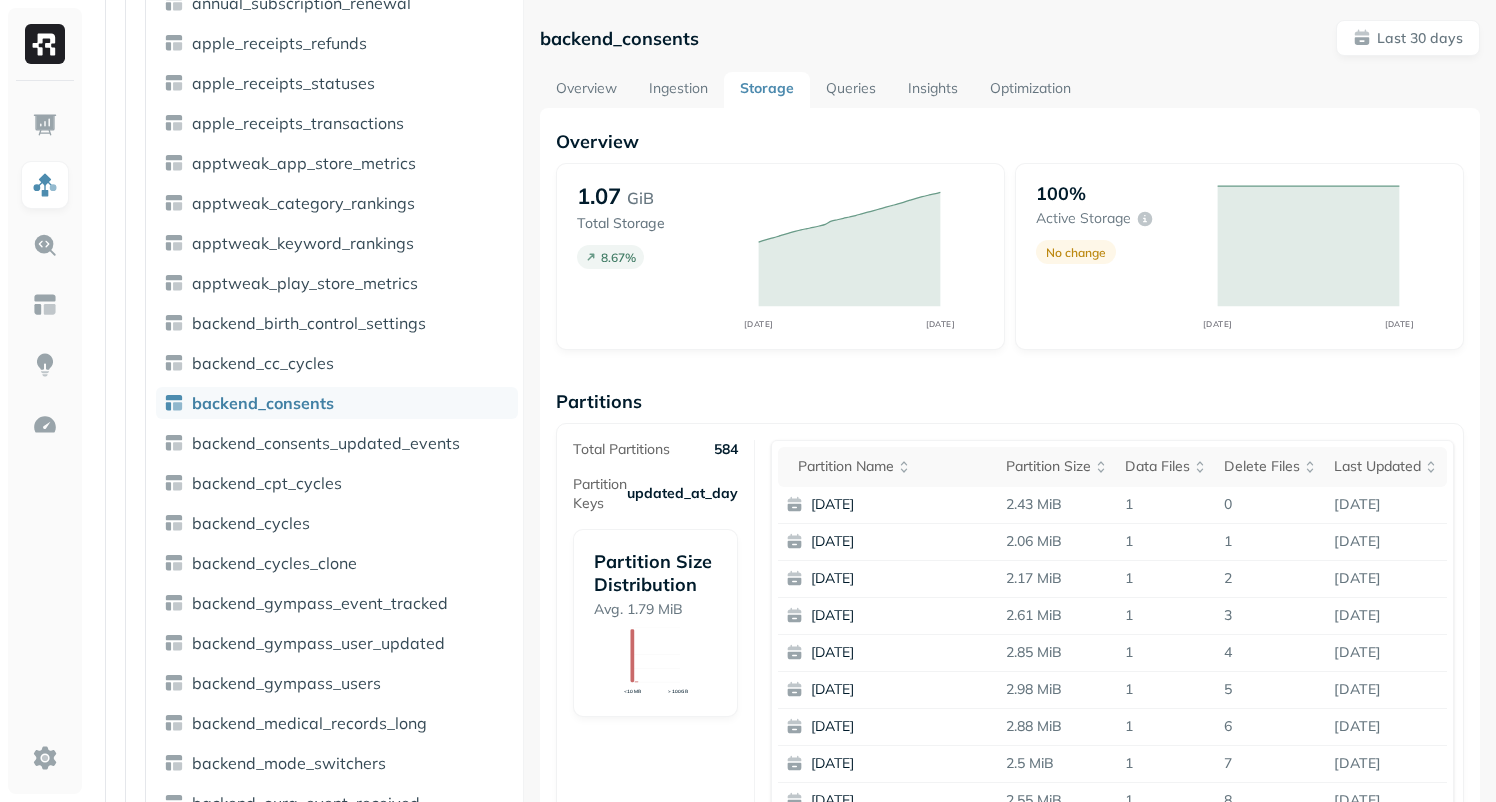 click on "backend_consents" at bounding box center [337, 403] 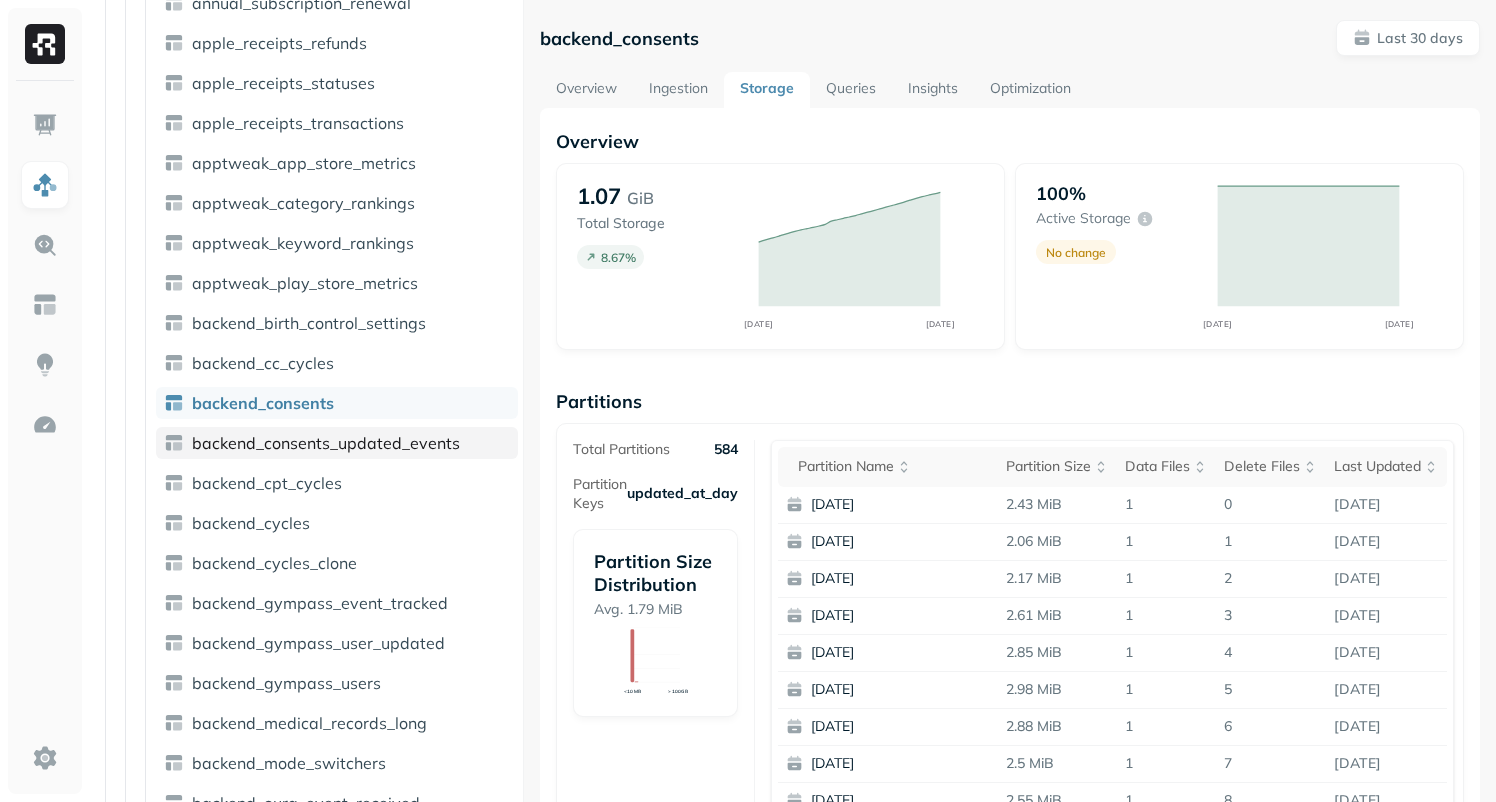 click on "backend_consents_updated_events" at bounding box center [326, 443] 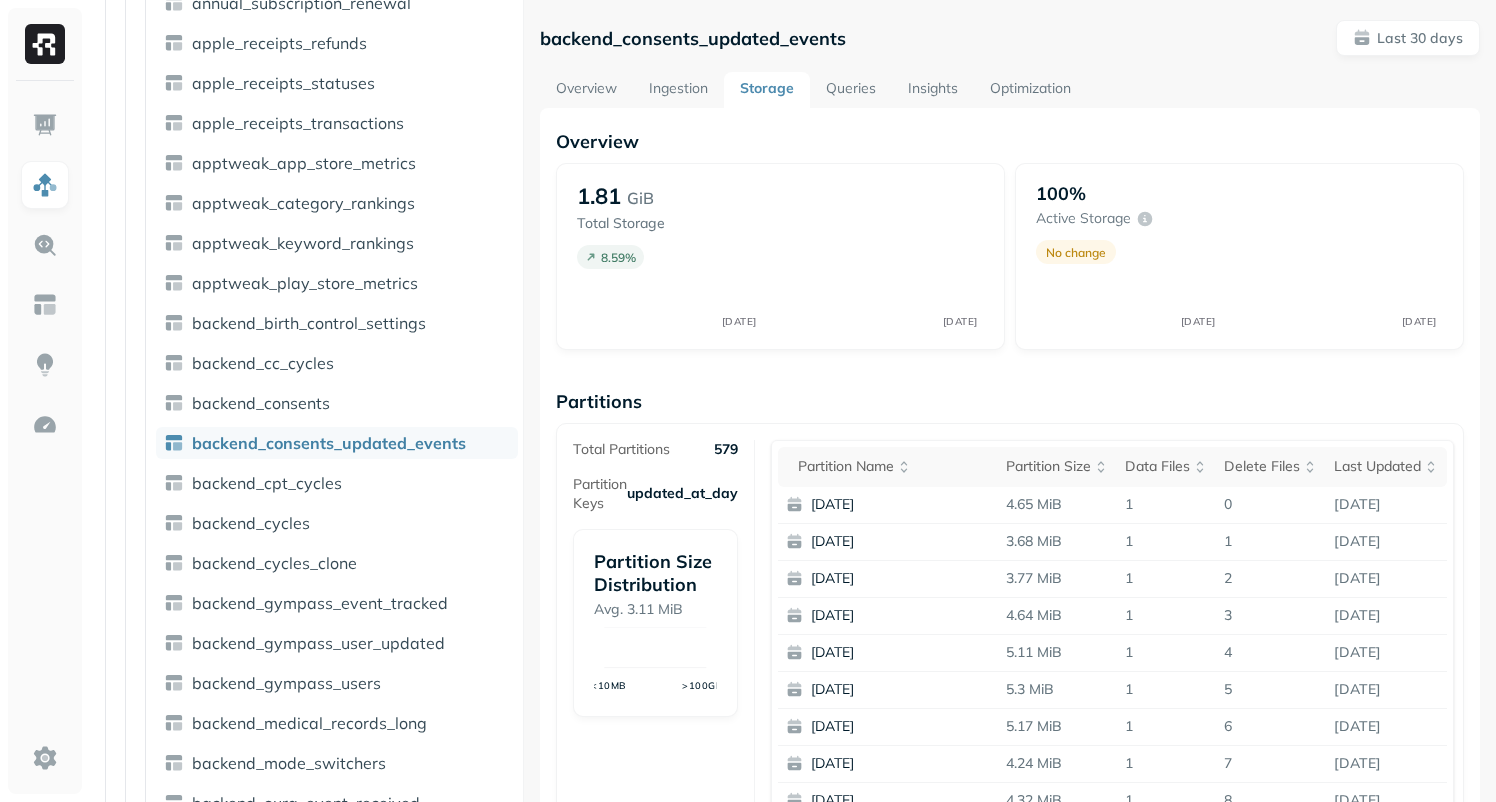 click on "backend_consents_updated_events" at bounding box center (329, 443) 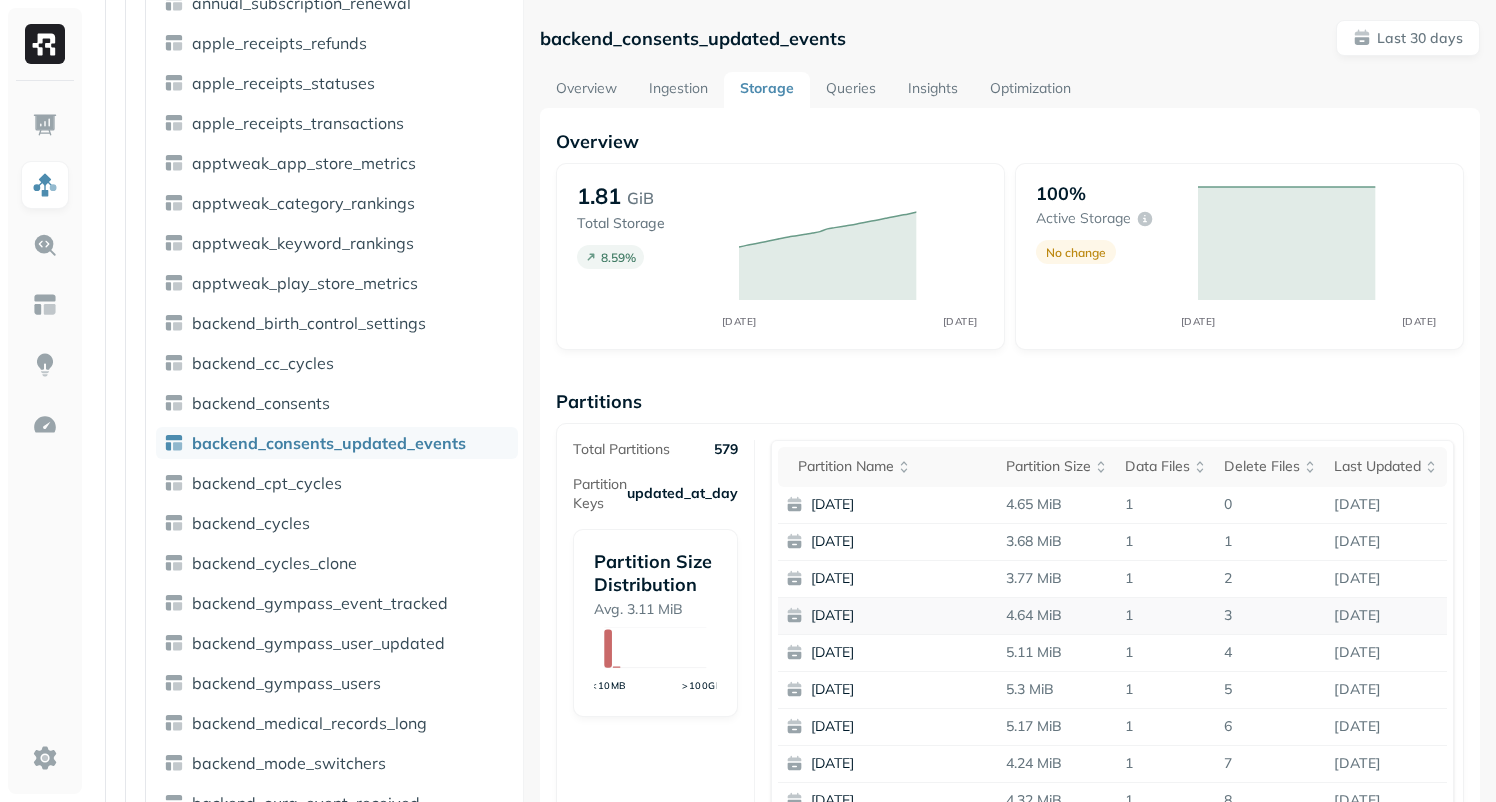 scroll, scrollTop: 238, scrollLeft: 0, axis: vertical 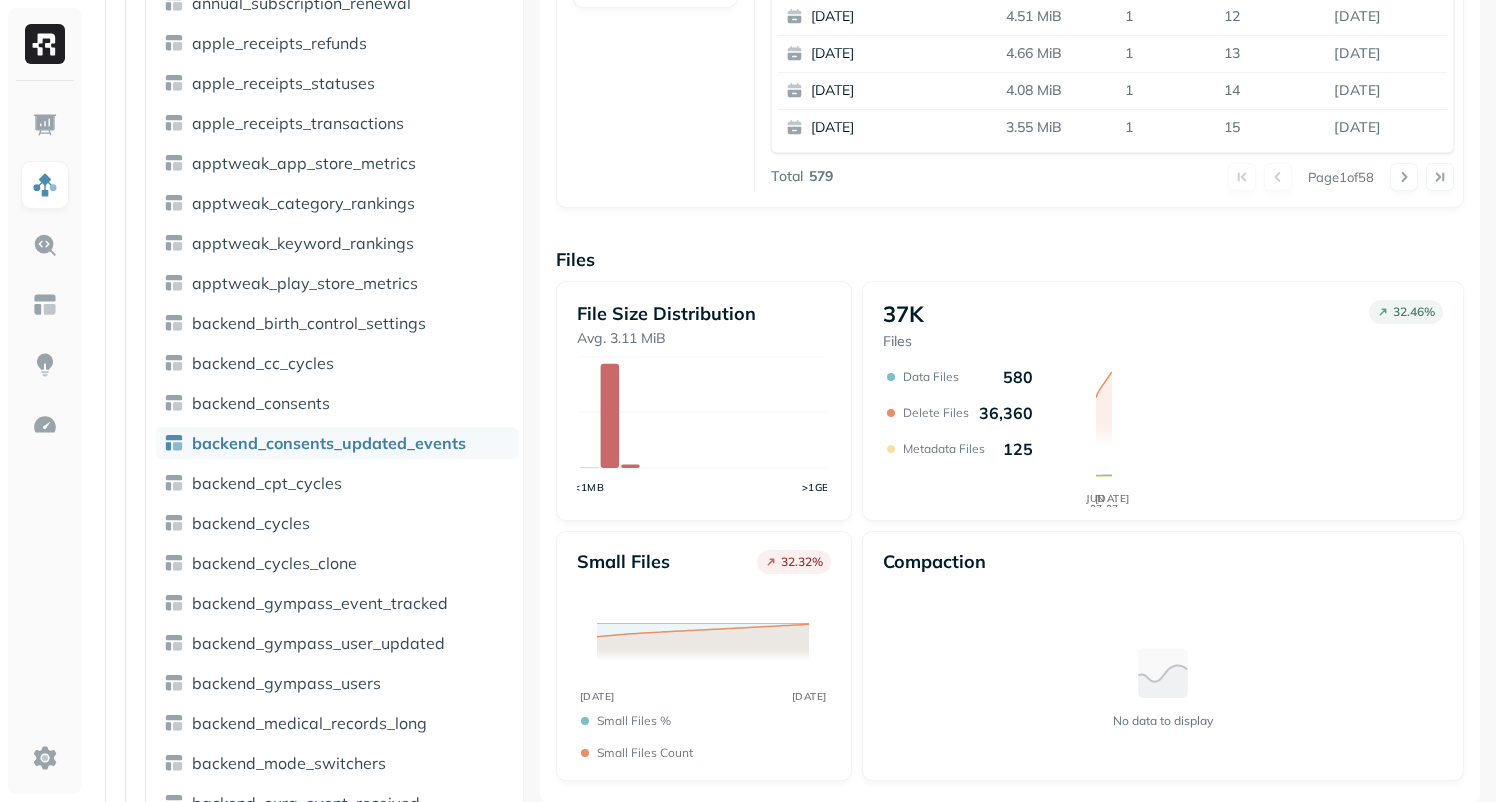 click on "Compaction" at bounding box center [934, 561] 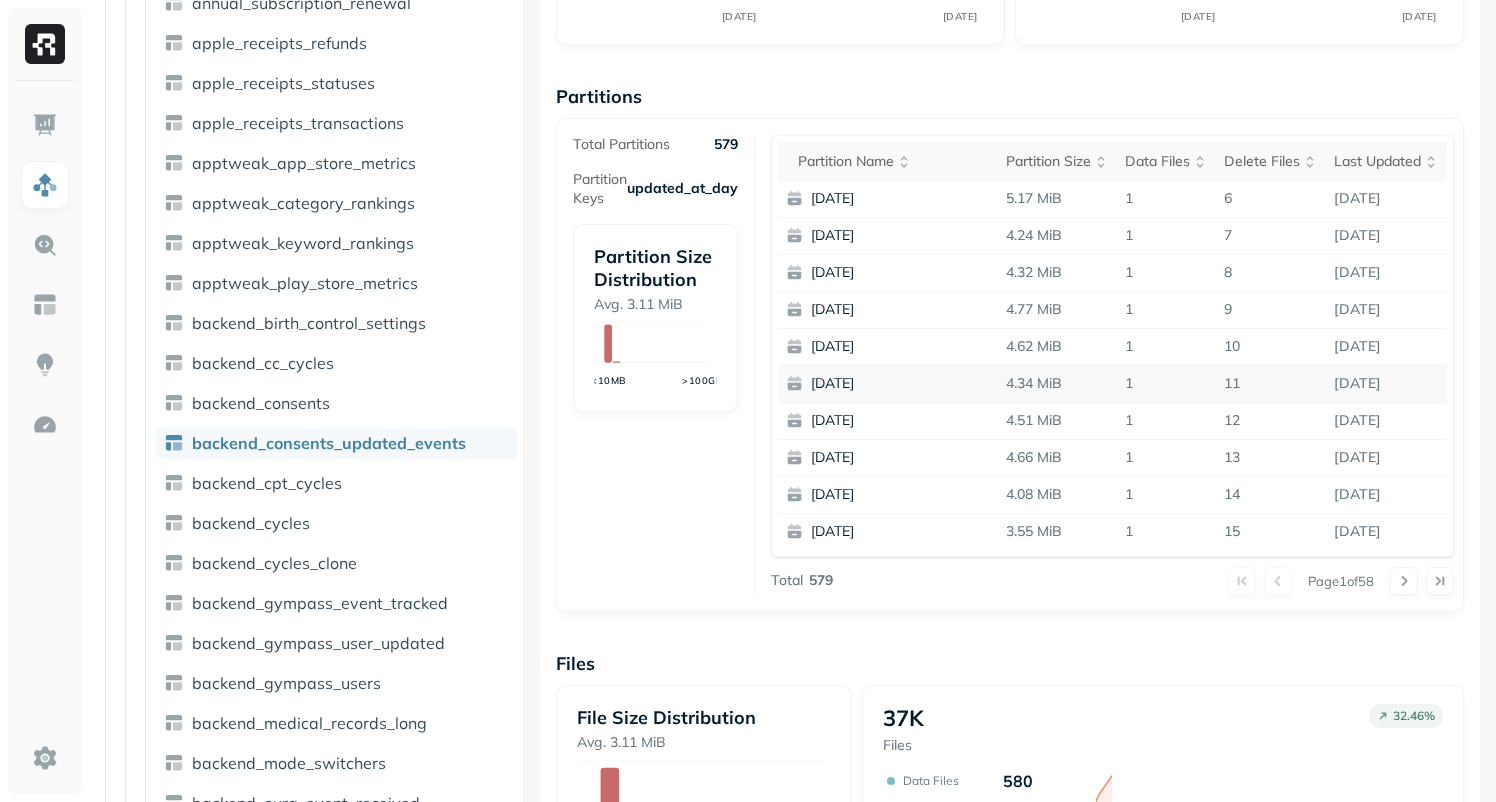 scroll, scrollTop: 63, scrollLeft: 0, axis: vertical 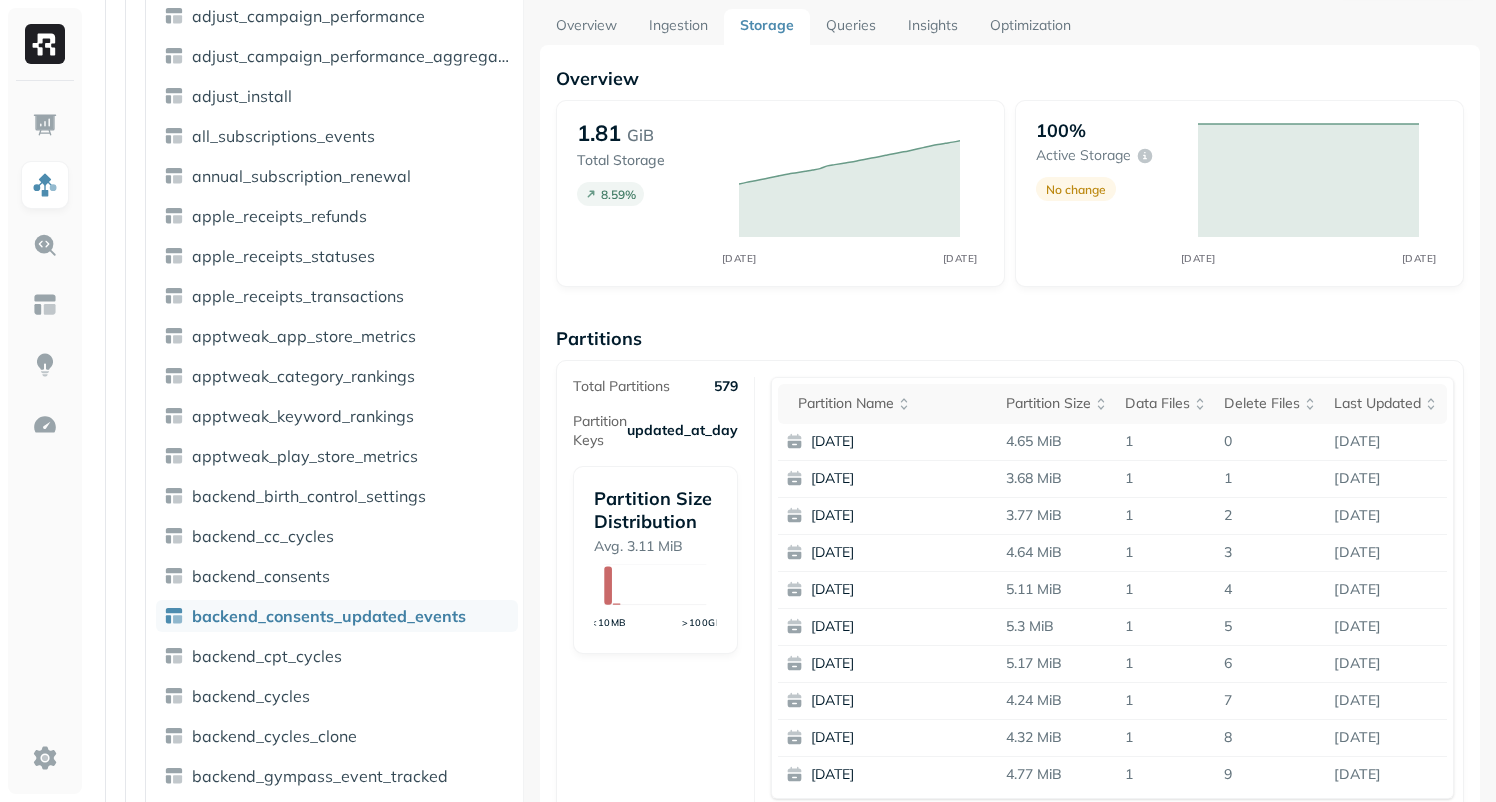 click on "adjust_campaign_performance adjust_campaign_performance_aggregate adjust_install all_subscriptions_events annual_subscription_renewal apple_receipts_refunds apple_receipts_statuses apple_receipts_transactions apptweak_app_store_metrics apptweak_category_rankings apptweak_keyword_rankings apptweak_play_store_metrics backend_birth_control_settings backend_cc_cycles backend_consents backend_consents_updated_events backend_cpt_cycles backend_cycles backend_cycles_clone backend_gympass_event_tracked backend_gympass_user_updated backend_gympass_users backend_medical_records_long backend_mode_switchers backend_oura_event_received backend_oura_tracked_measurement backend_oura_user_connections backend_oura_usercollection_sleep backend_predicted_cc_cycles backend_predicted_cpt_cycles backend_reminder_events backend_reminders backend_scheduled_reminders backend_tracking backend_user_mode_events_scd birth_control braze_canvas_retention braze_global_control_group_users braze_message_clicks braze_message_sends events users" at bounding box center (331, 1898) 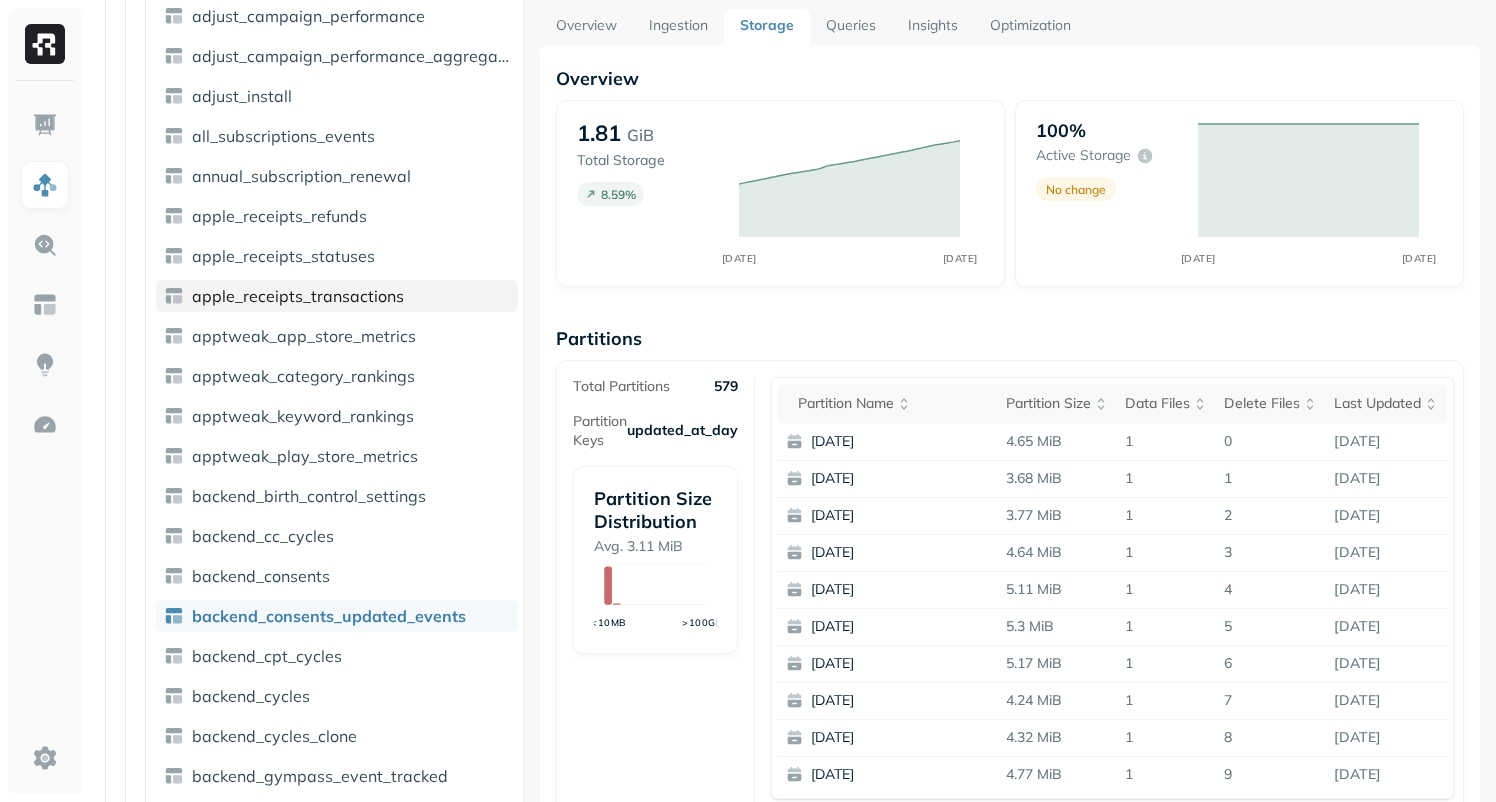 click on "apple_receipts_transactions" at bounding box center (298, 296) 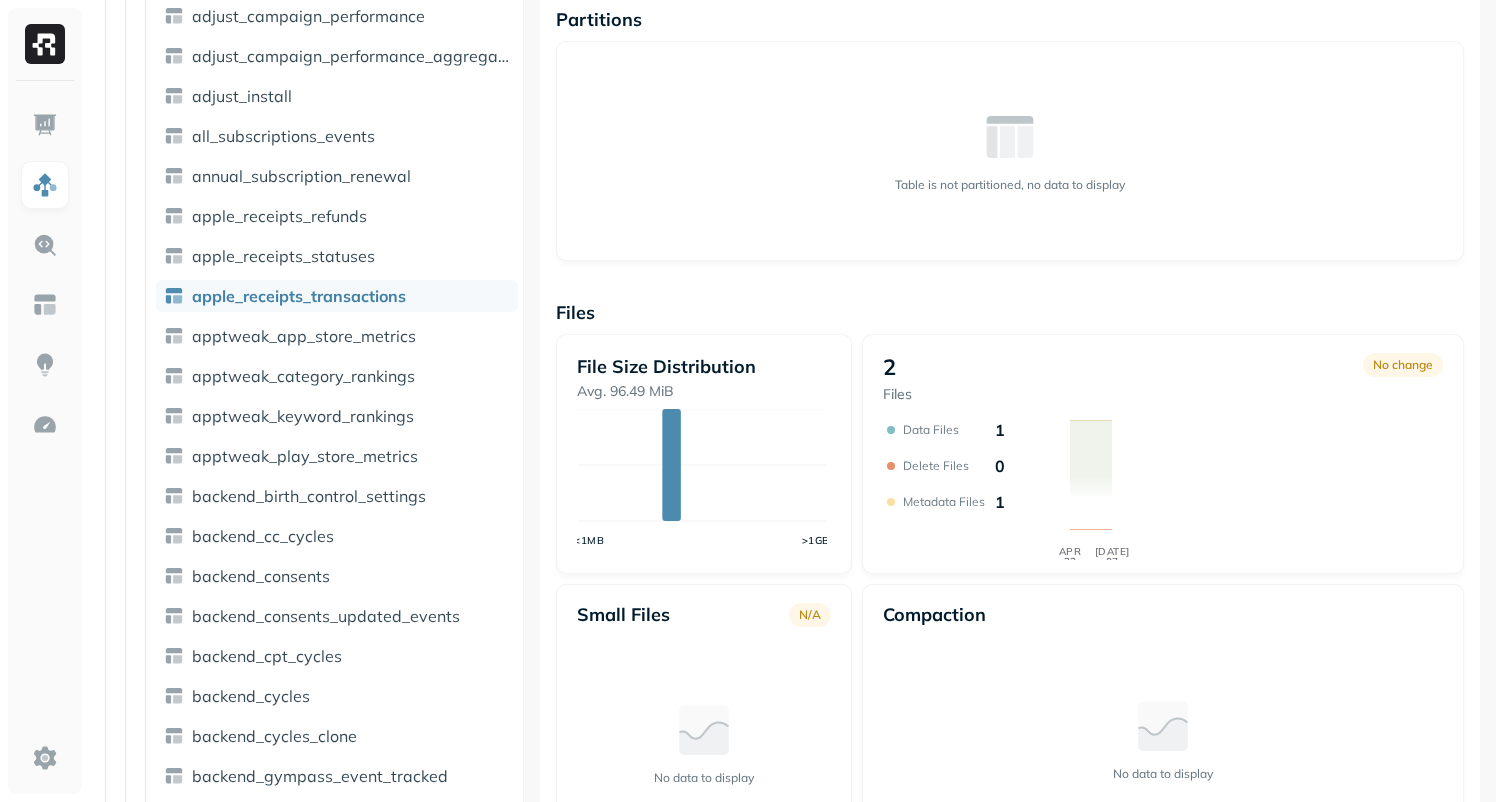scroll, scrollTop: 435, scrollLeft: 0, axis: vertical 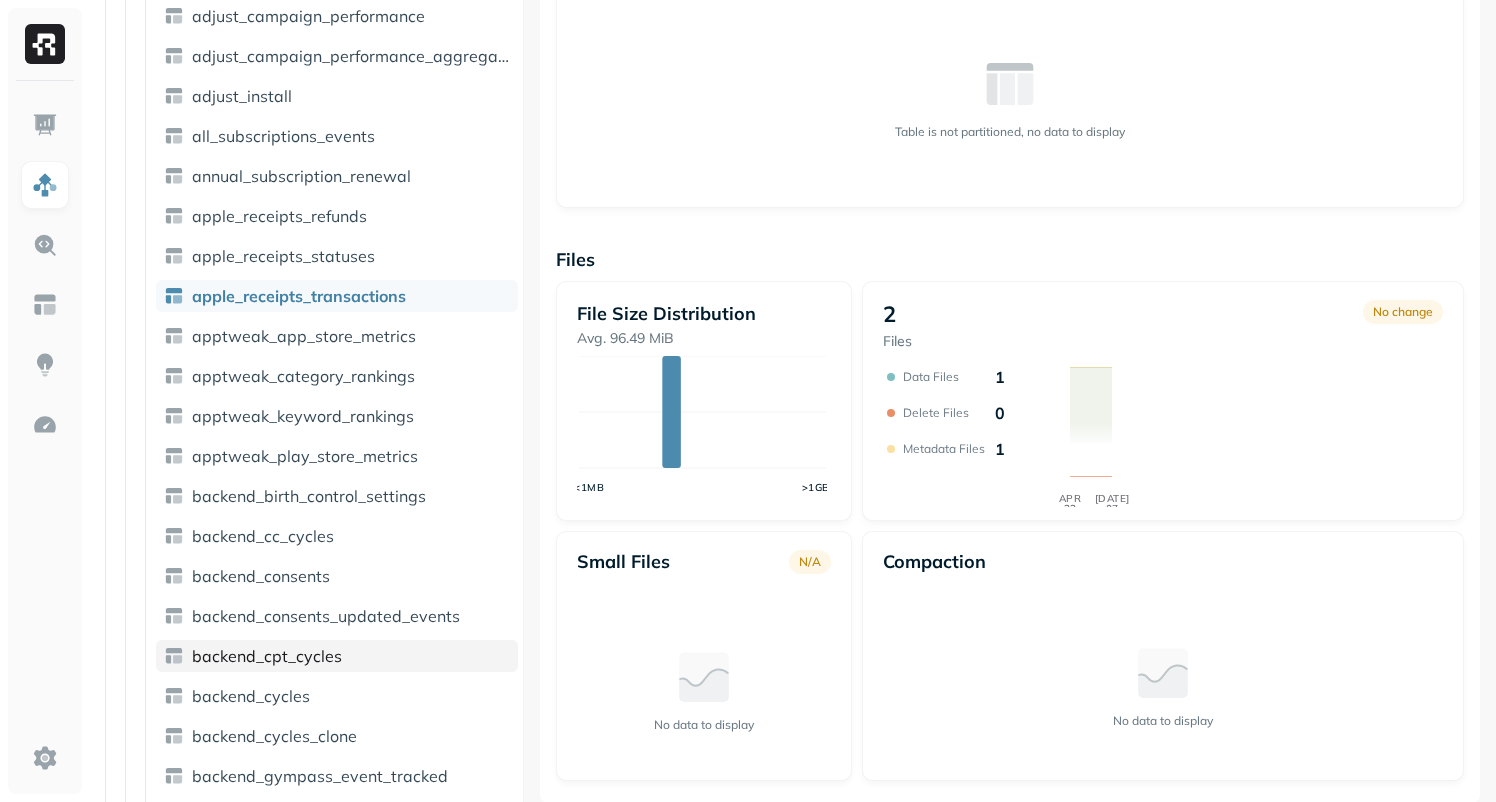 click on "backend_cpt_cycles" at bounding box center [337, 656] 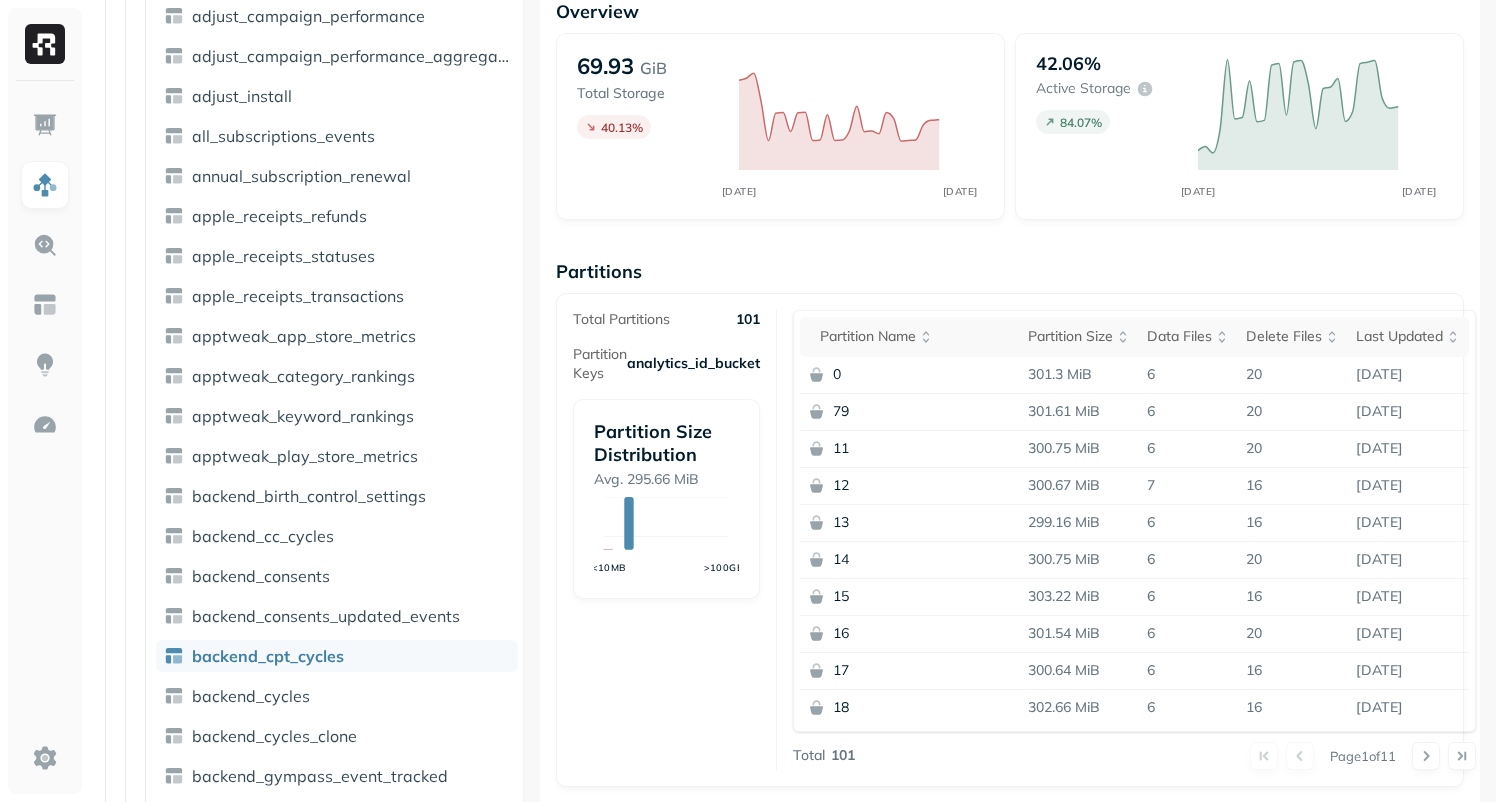 scroll, scrollTop: 720, scrollLeft: 0, axis: vertical 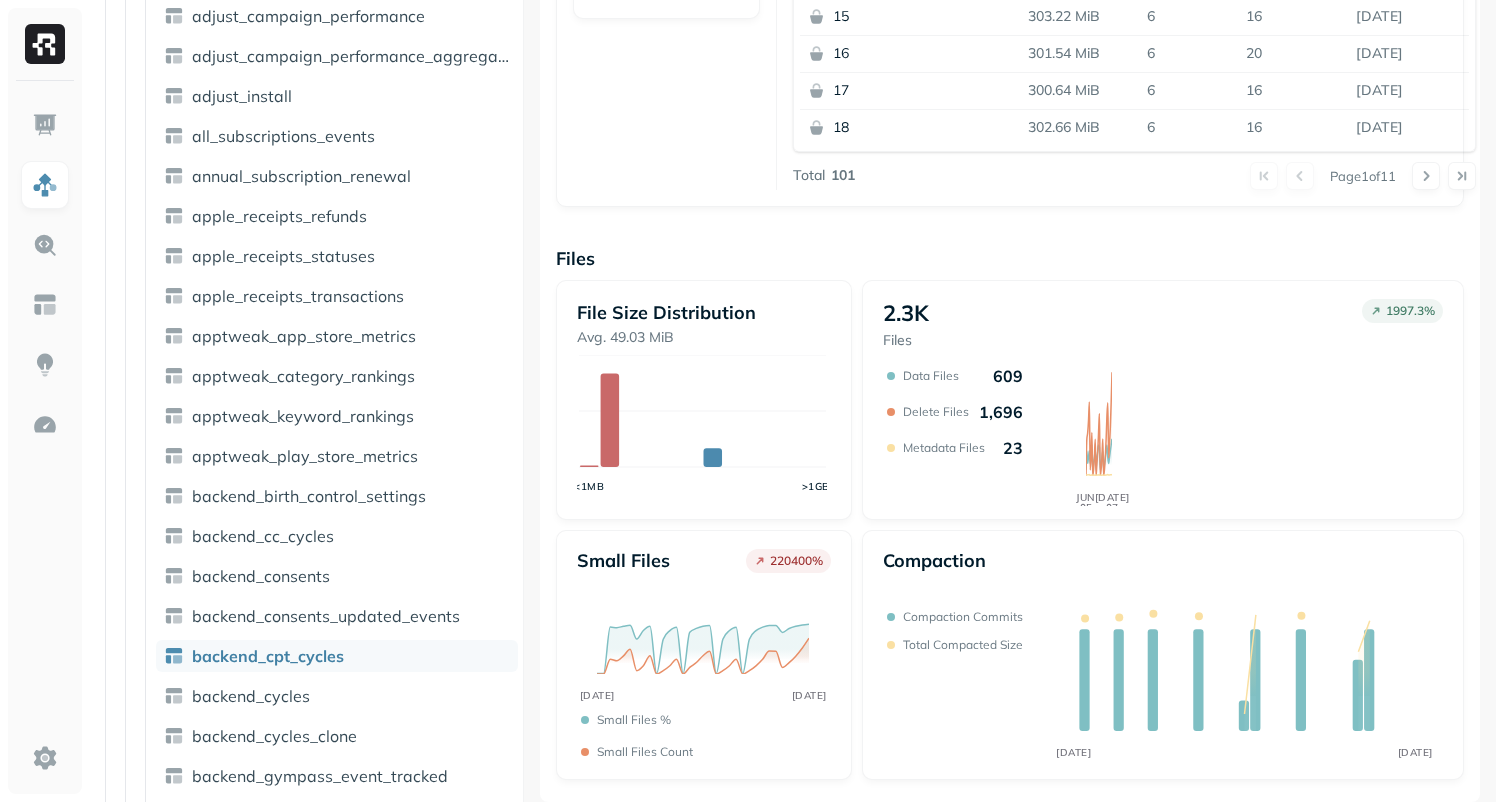 click on "Total compacted size" at bounding box center [963, 644] 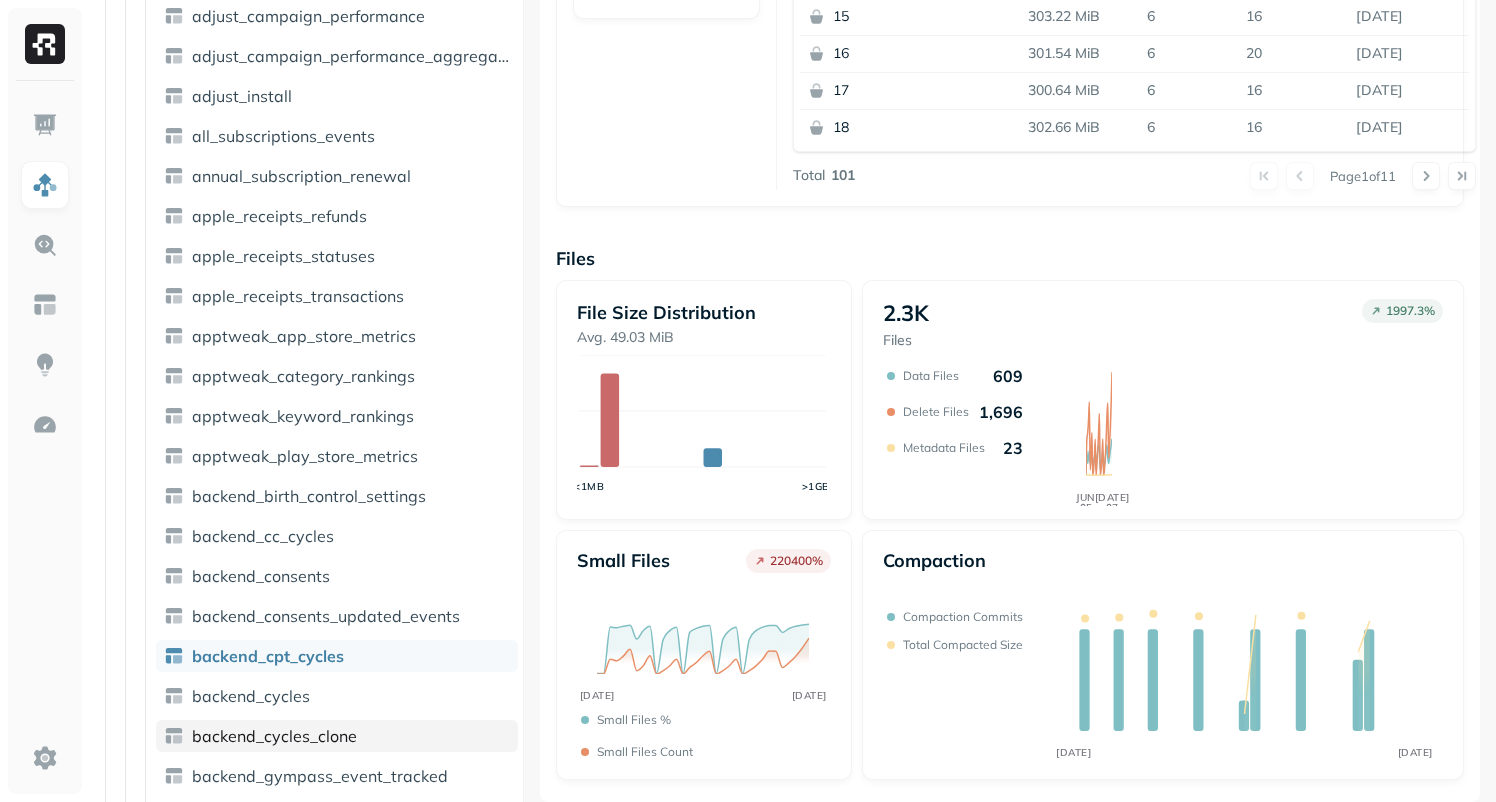 scroll, scrollTop: 508, scrollLeft: 0, axis: vertical 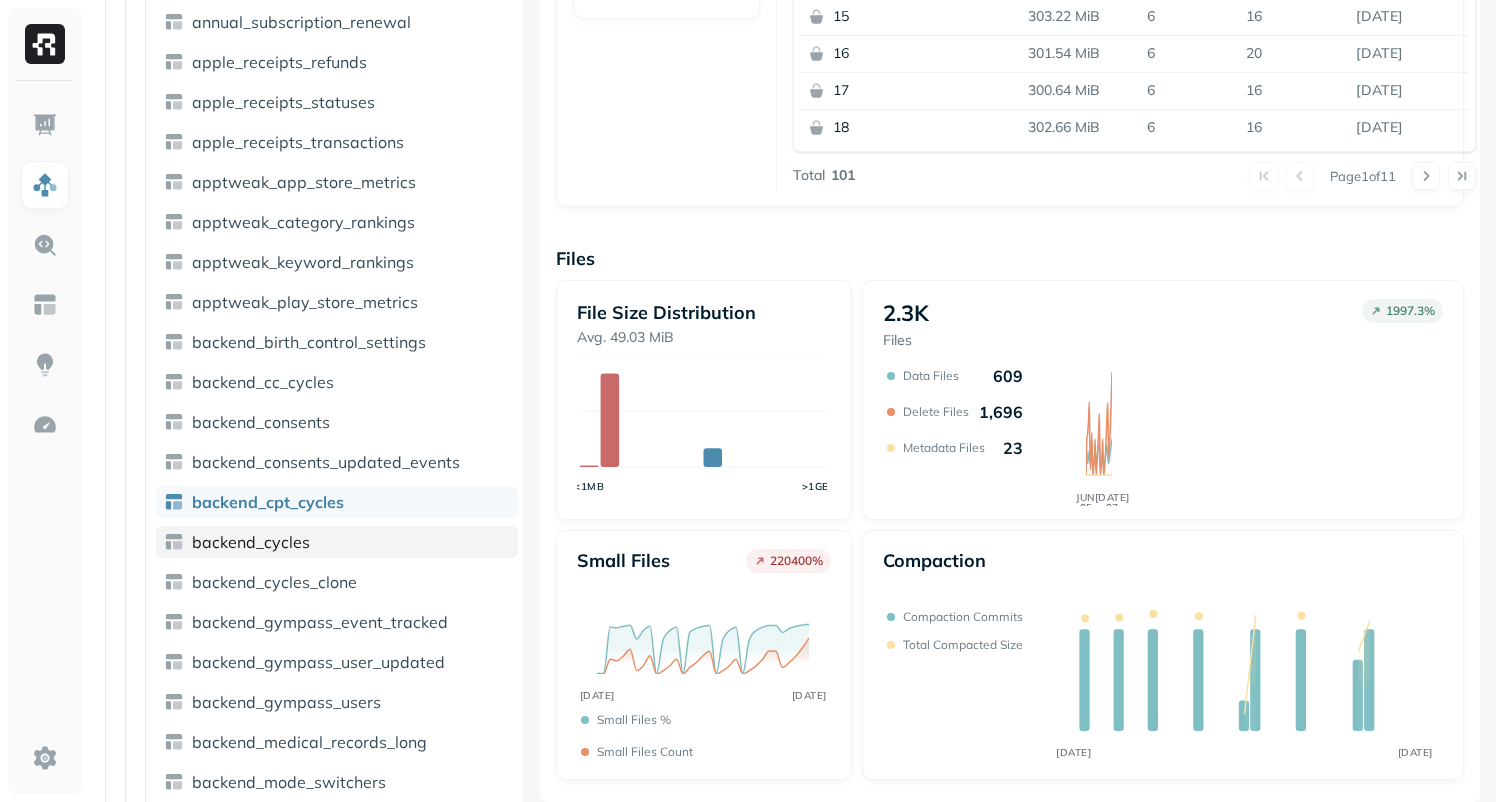 click on "backend_cycles" at bounding box center (337, 542) 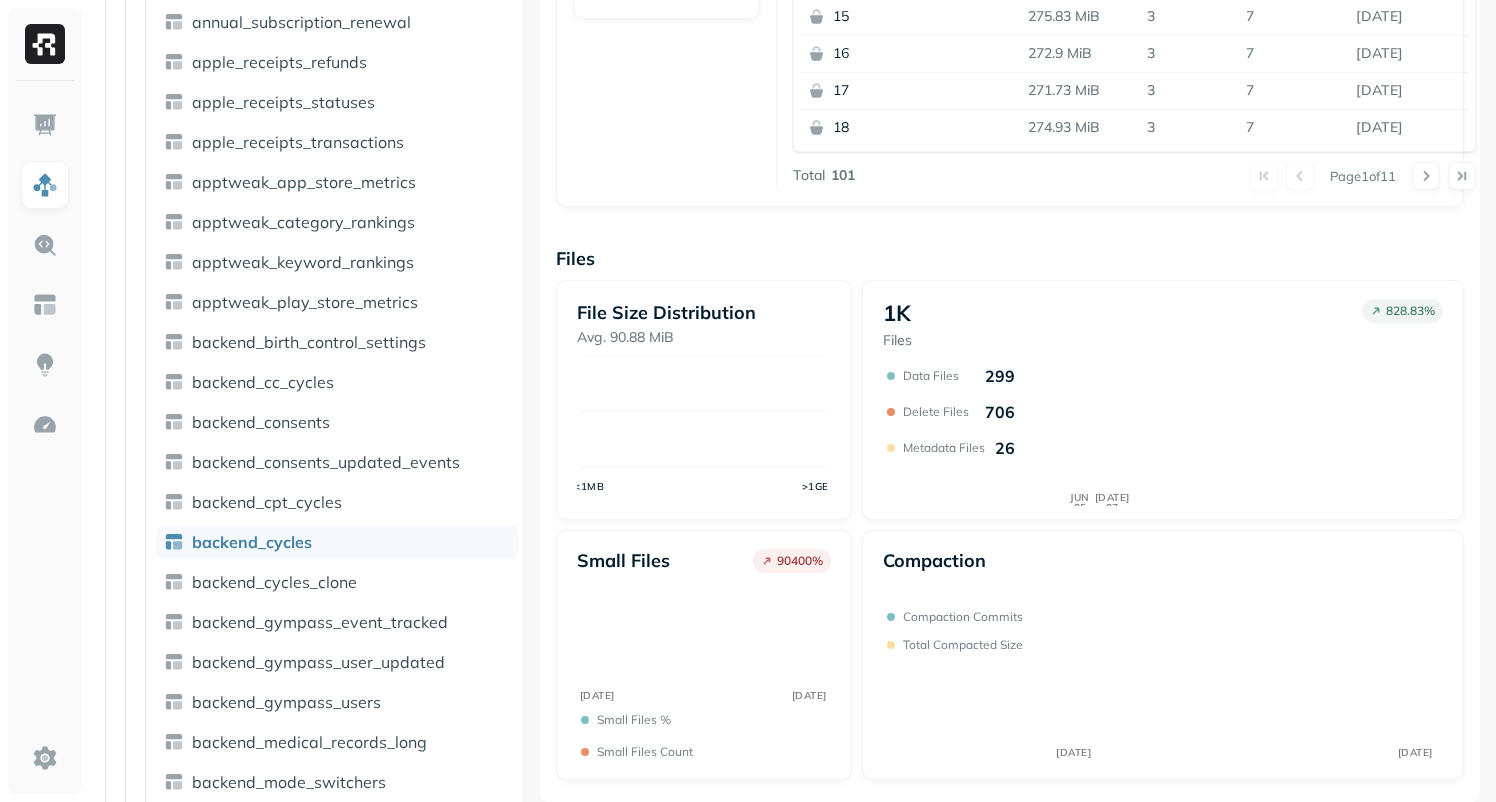 scroll, scrollTop: 130, scrollLeft: 0, axis: vertical 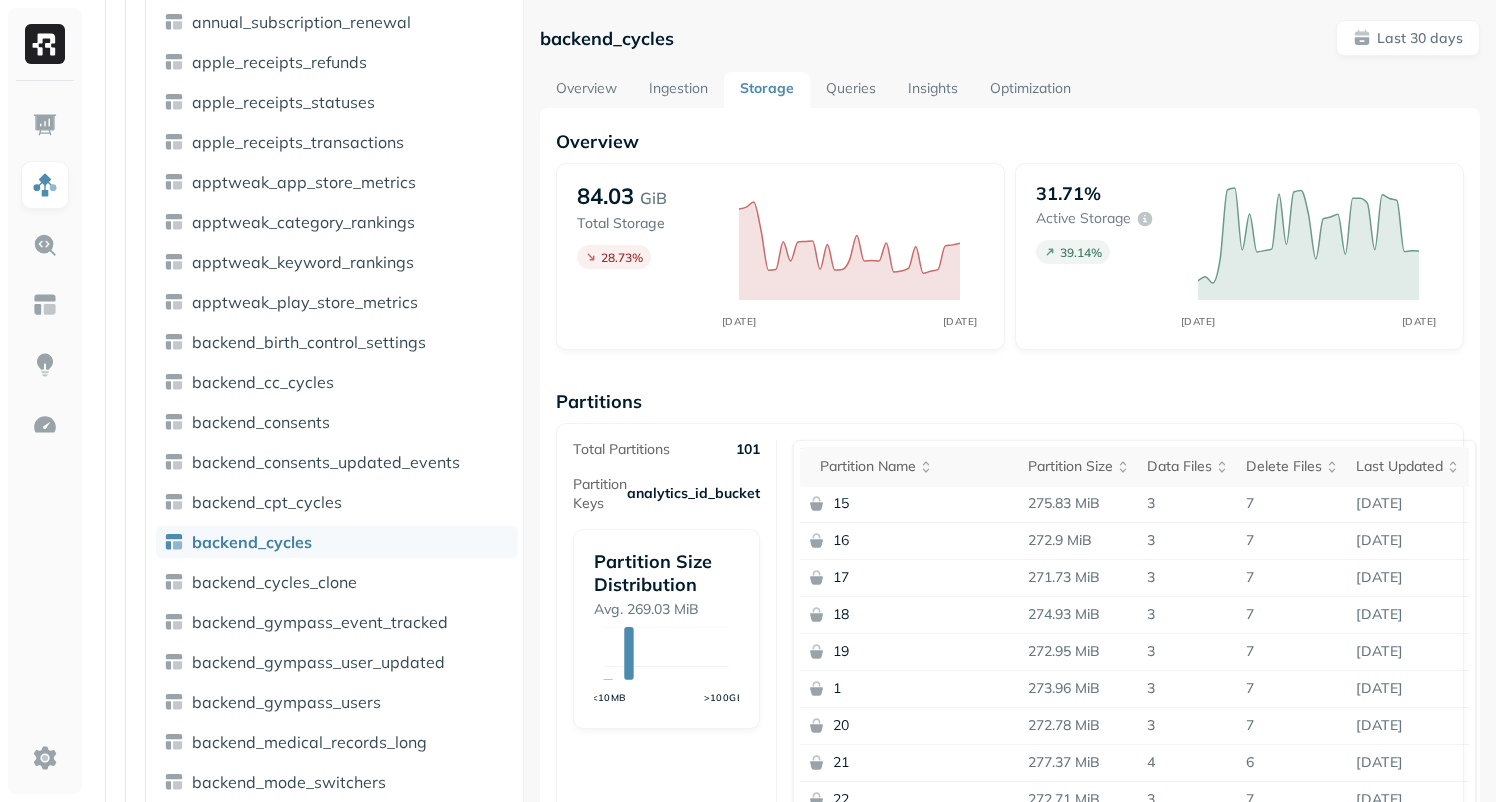 click on "Storage" at bounding box center [767, 90] 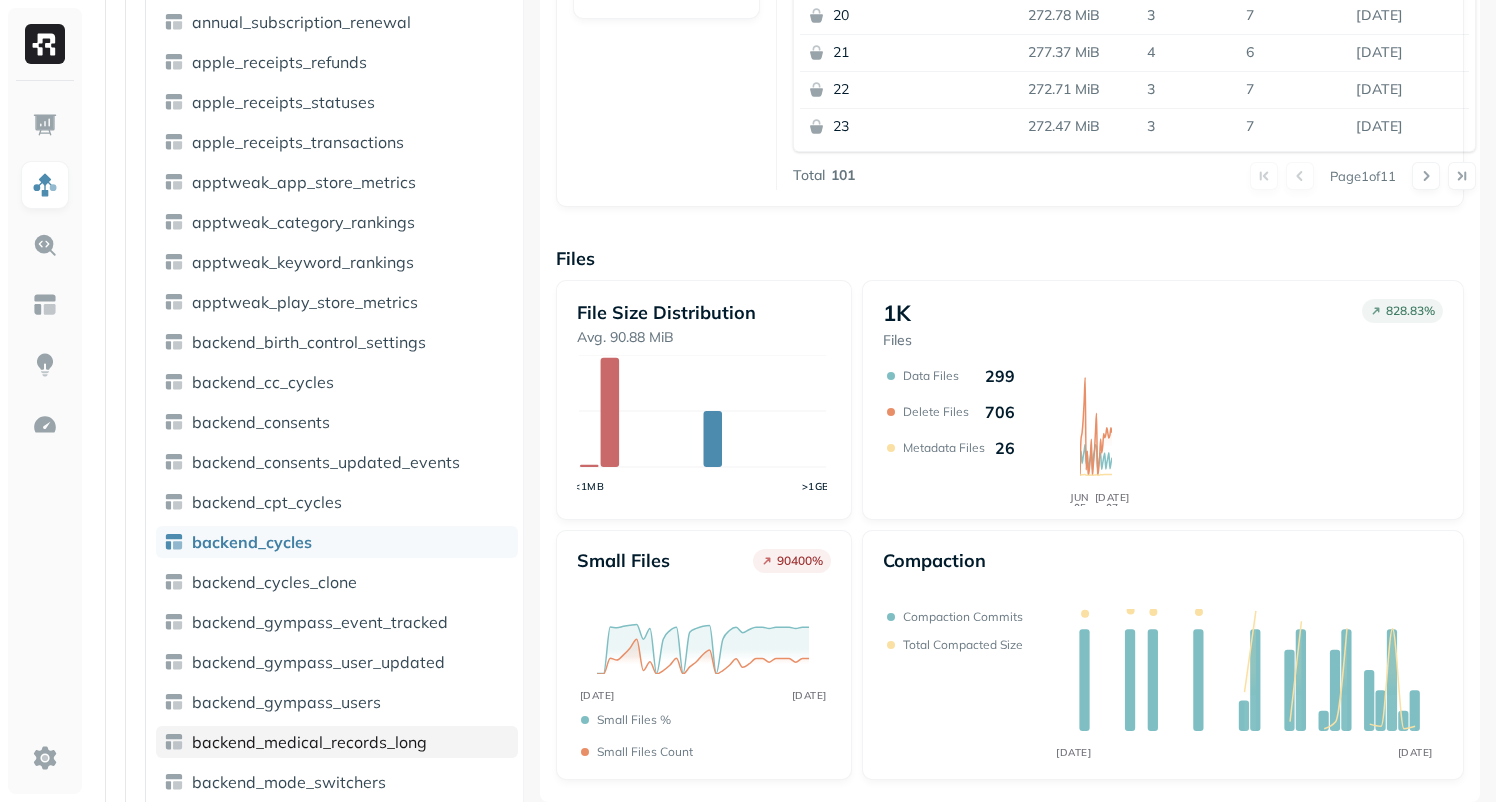click on "backend_medical_records_long" at bounding box center (309, 742) 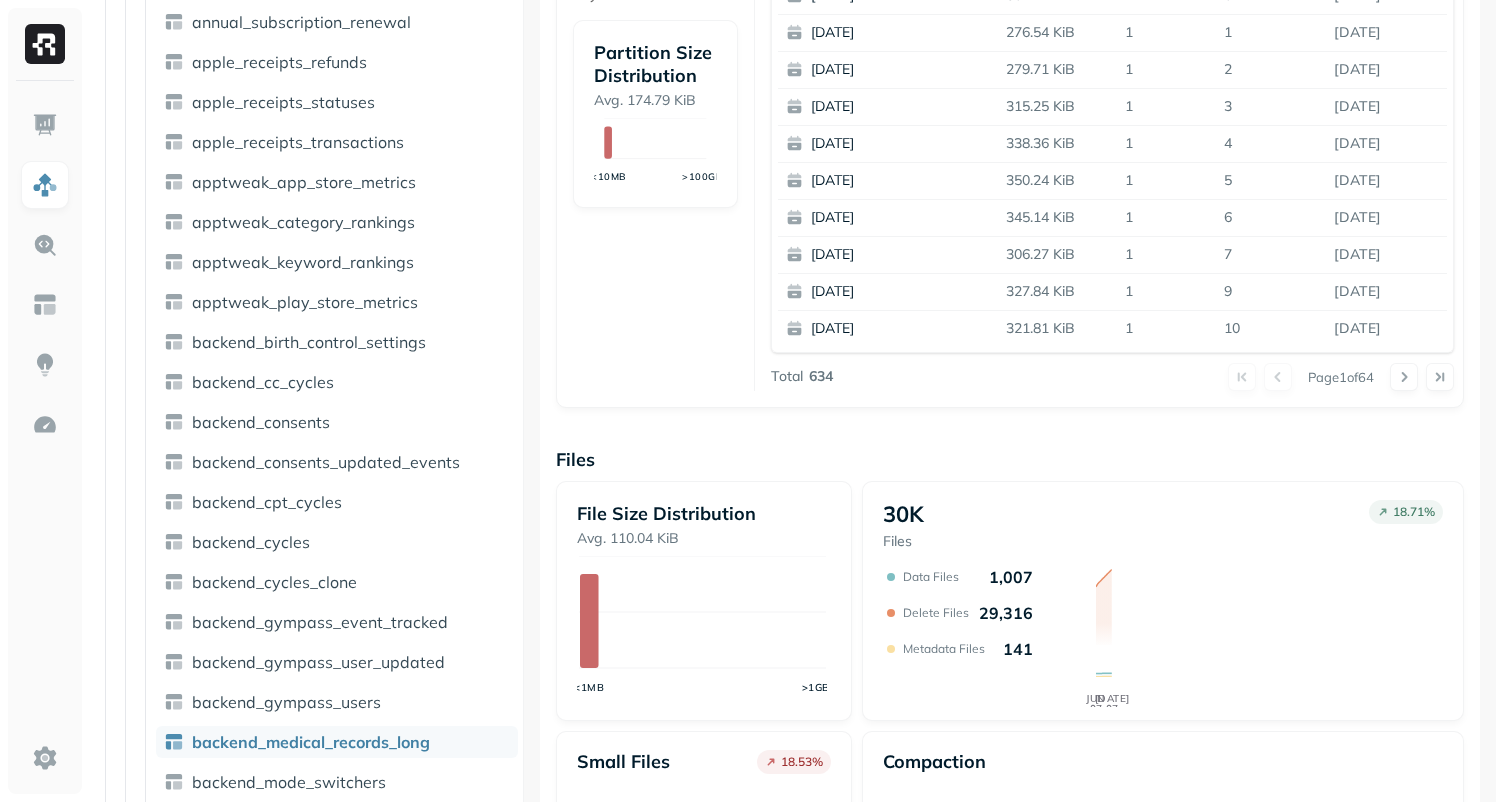 scroll, scrollTop: 709, scrollLeft: 0, axis: vertical 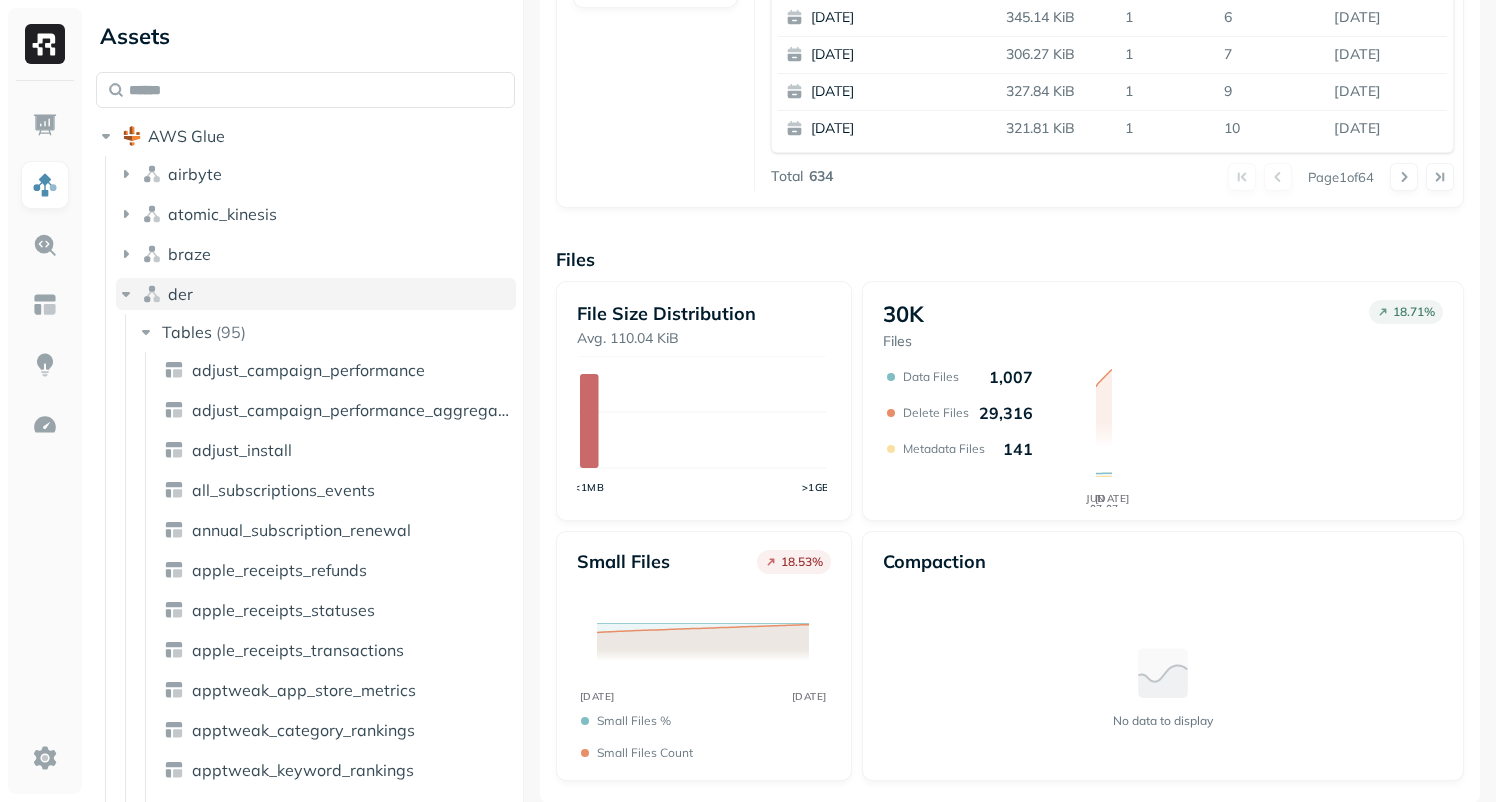 click 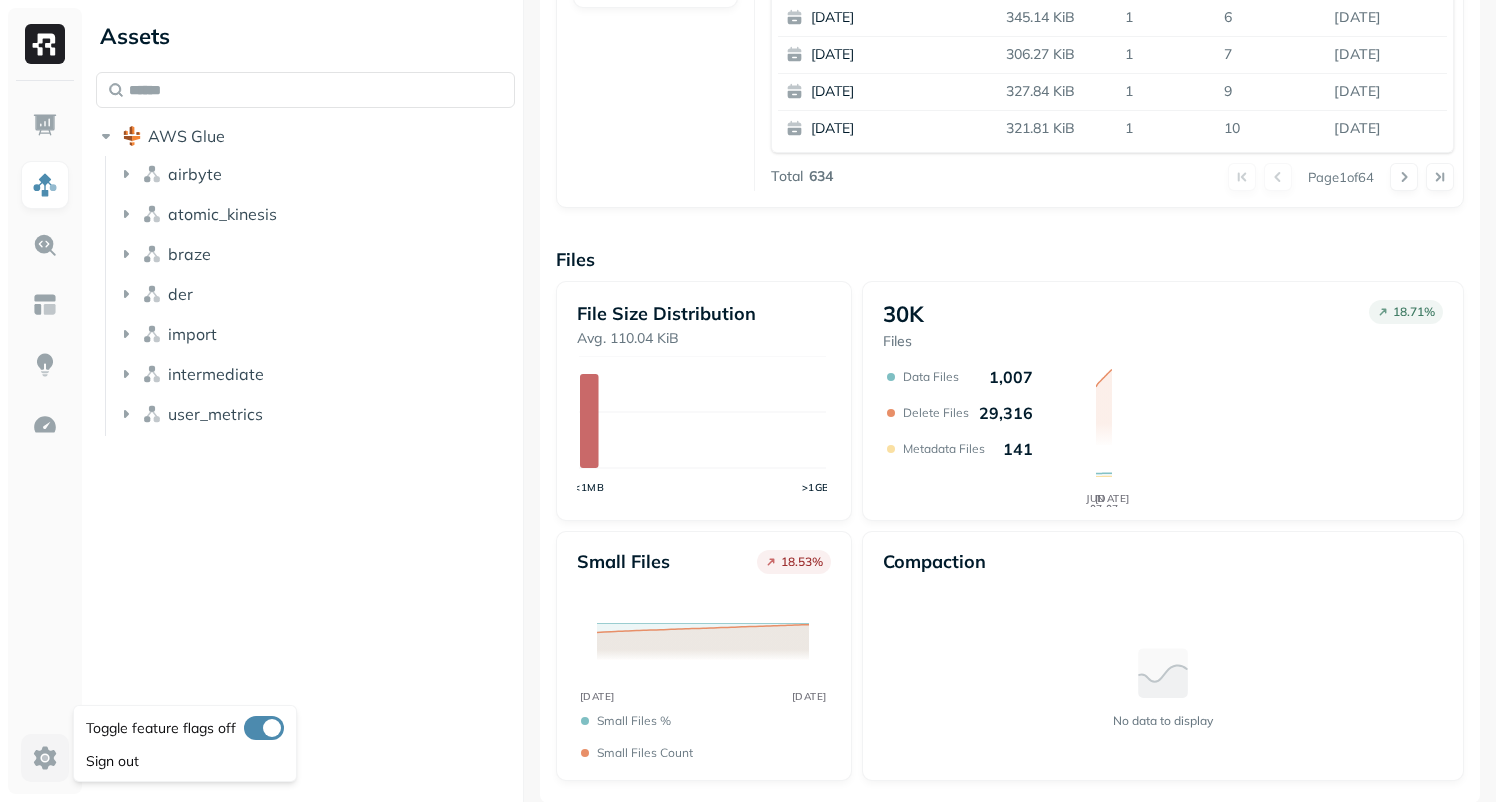 click on "Assets AWS Glue airbyte atomic_kinesis braze der import intermediate user_metrics backend_medical_records_long Last 30 days Overview Ingestion Storage Queries Insights Optimization Overview 147 MiB Total Storage 11.85 % JUN [DATE] 100% Active storage No change JUN [DATE] Partitions Total Partitions 634 Partition Keys updated_at_day Partition Size Distribution Avg. 174.79 KiB <10MB >100GB Partition name Partition size Data Files Delete Files Last updated [DATE] 307.17 KiB 1 0 [DATE] [DATE] 276.54 KiB 1 1 [DATE] [DATE] 279.71 KiB 1 2 [DATE] [DATE] 315.25 KiB 1 3 [DATE] [DATE] 338.36 KiB 1 4 [DATE] [DATE] 350.24 KiB 1 5 [DATE] [DATE] 345.14 KiB 1 6 [DATE] [DATE] 306.27 KiB 1 7 [DATE] [DATE] 327.84 KiB 1 9 [DATE] [DATE] 321.81 KiB 1 10 [DATE] [DATE] 328.66 KiB 1 11 [DATE] [DATE] 305.86 KiB 1 11 [DATE] [DATE] 318.73 KiB 1 12 [DATE] [DATE] 325.28 KiB 1 14 [DATE] [DATE] 283.29 KiB 1" at bounding box center (748, 401) 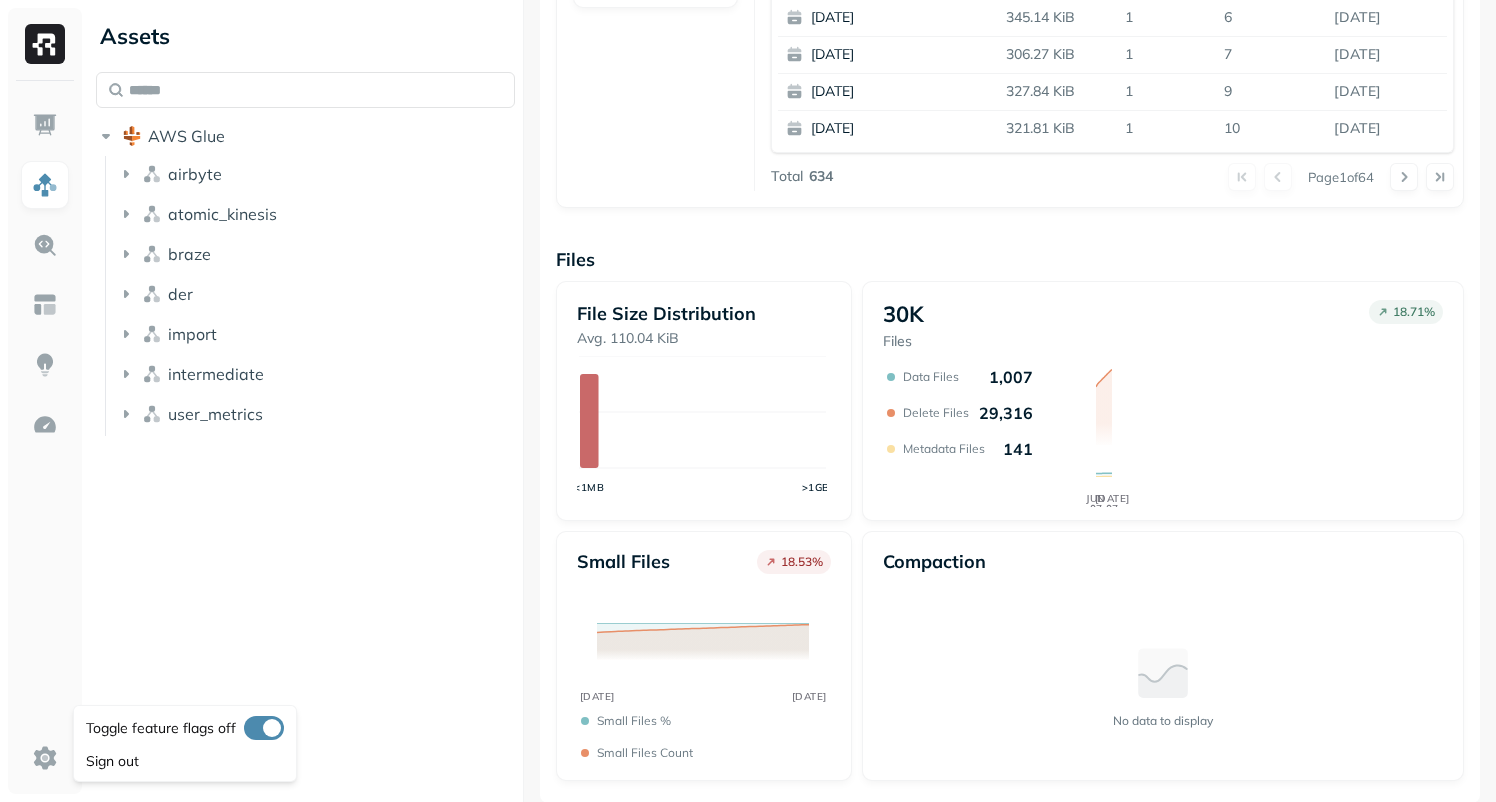 click on "Assets AWS Glue airbyte atomic_kinesis braze der import intermediate user_metrics backend_medical_records_long Last 30 days Overview Ingestion Storage Queries Insights Optimization Overview 147 MiB Total Storage 11.85 % JUN [DATE] 100% Active storage No change JUN [DATE] Partitions Total Partitions 634 Partition Keys updated_at_day Partition Size Distribution Avg. 174.79 KiB <10MB >100GB Partition name Partition size Data Files Delete Files Last updated [DATE] 307.17 KiB 1 0 [DATE] [DATE] 276.54 KiB 1 1 [DATE] [DATE] 279.71 KiB 1 2 [DATE] [DATE] 315.25 KiB 1 3 [DATE] [DATE] 338.36 KiB 1 4 [DATE] [DATE] 350.24 KiB 1 5 [DATE] [DATE] 345.14 KiB 1 6 [DATE] [DATE] 306.27 KiB 1 7 [DATE] [DATE] 327.84 KiB 1 9 [DATE] [DATE] 321.81 KiB 1 10 [DATE] [DATE] 328.66 KiB 1 11 [DATE] [DATE] 305.86 KiB 1 11 [DATE] [DATE] 318.73 KiB 1 12 [DATE] [DATE] 325.28 KiB 1 14 [DATE] [DATE] 283.29 KiB 1" at bounding box center [748, 401] 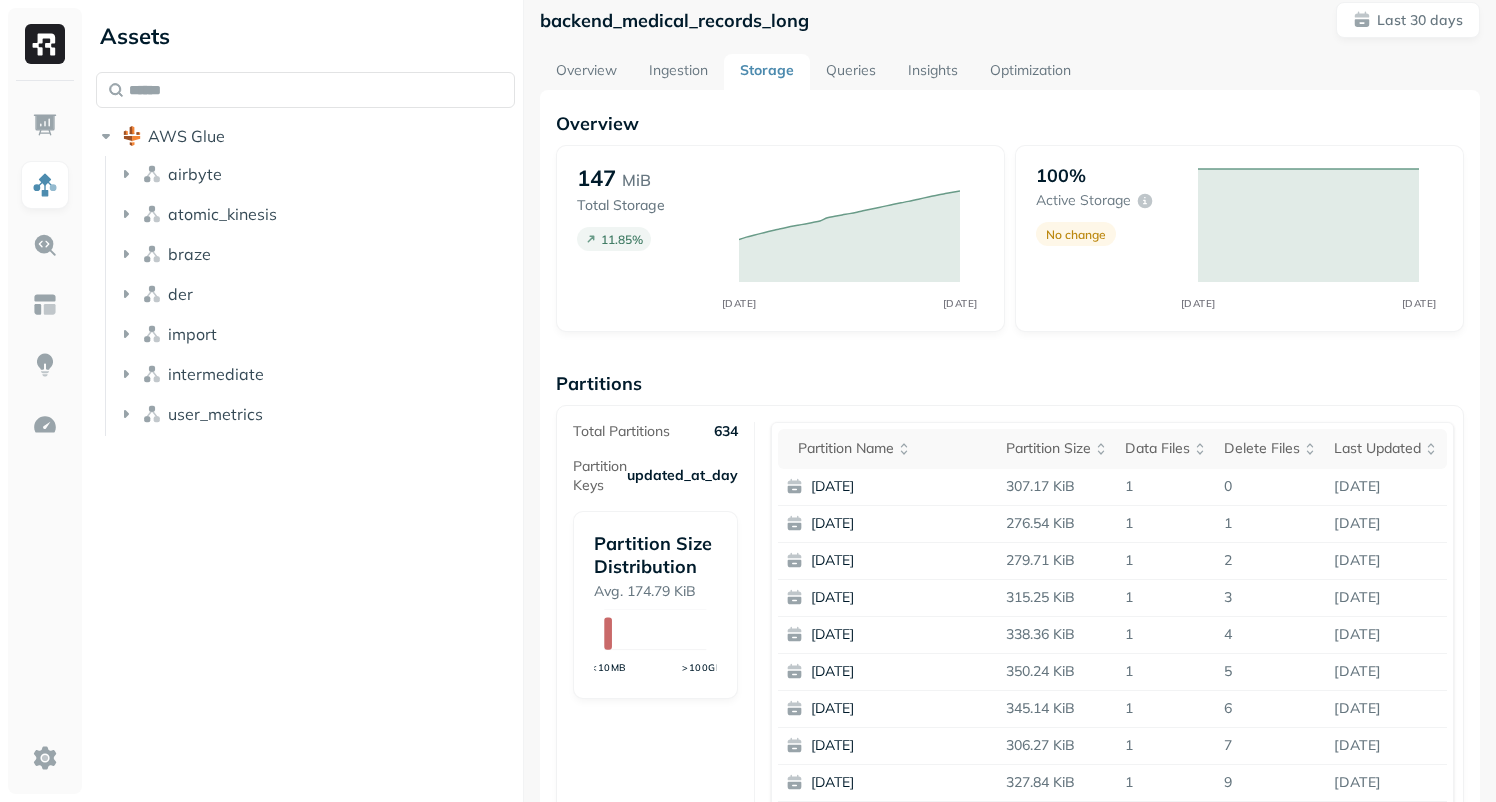 scroll, scrollTop: 0, scrollLeft: 0, axis: both 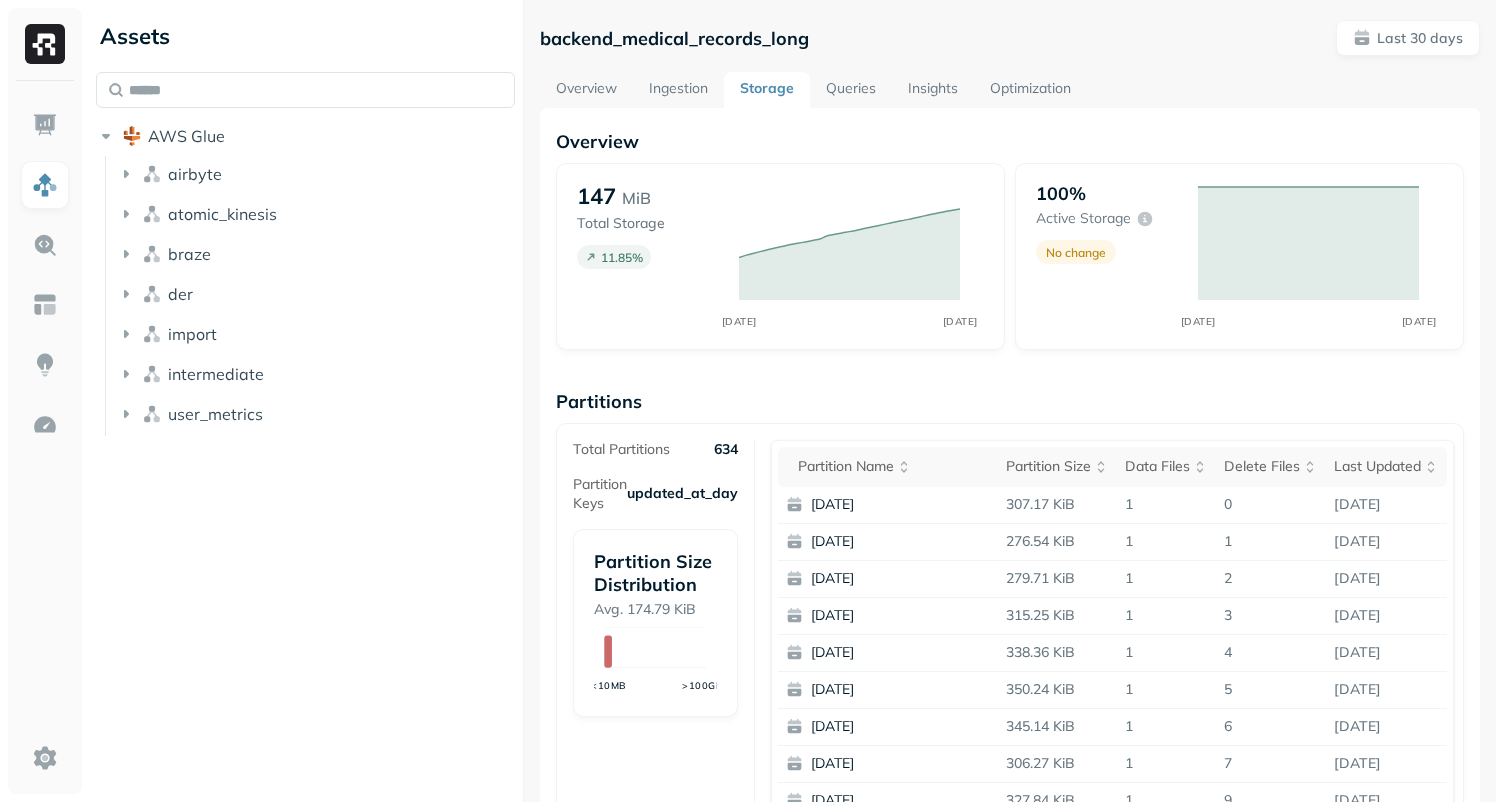 click on "Assets AWS Glue airbyte atomic_kinesis braze der import intermediate user_metrics" at bounding box center [305, 222] 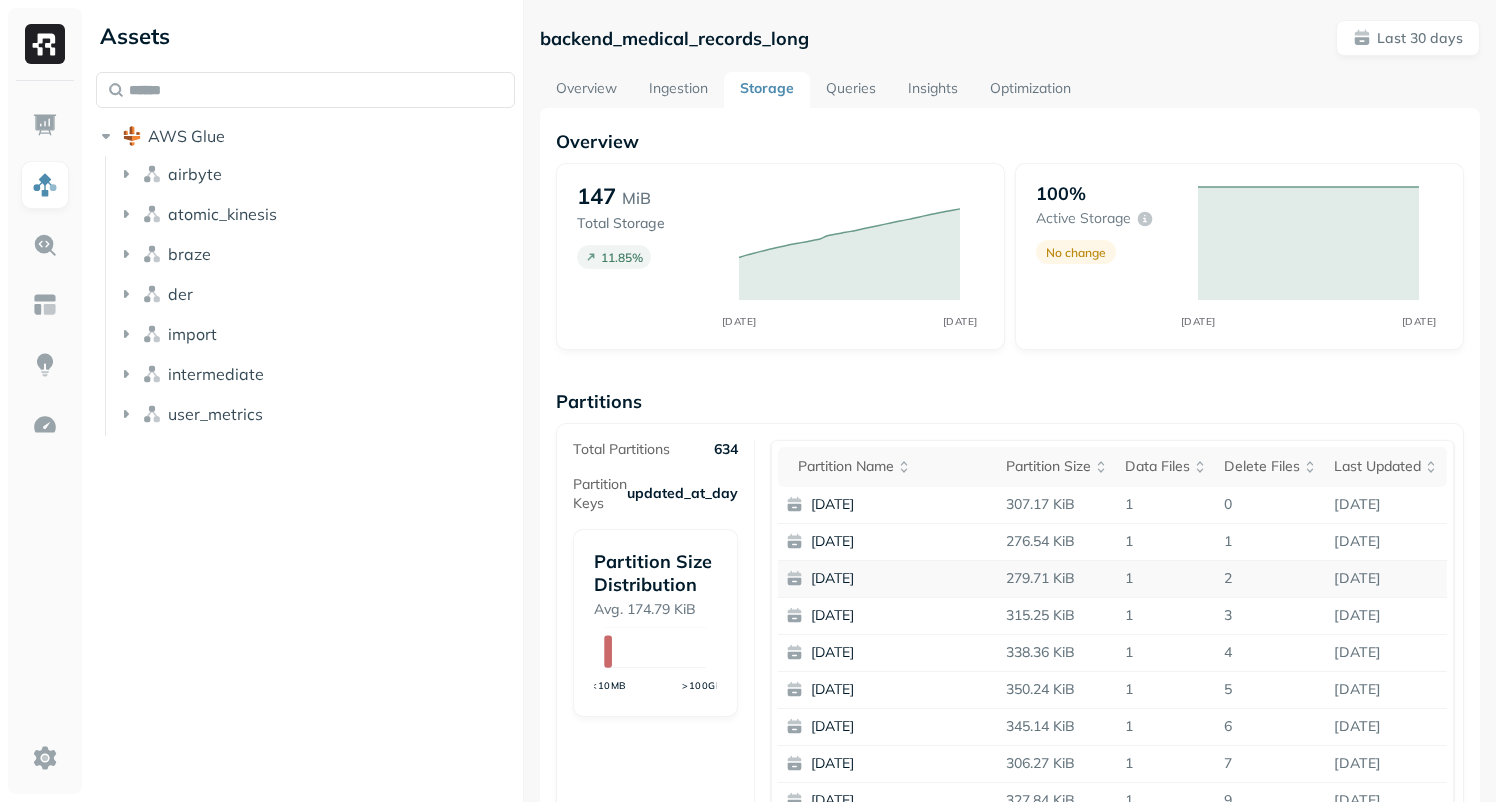 scroll, scrollTop: 1, scrollLeft: 0, axis: vertical 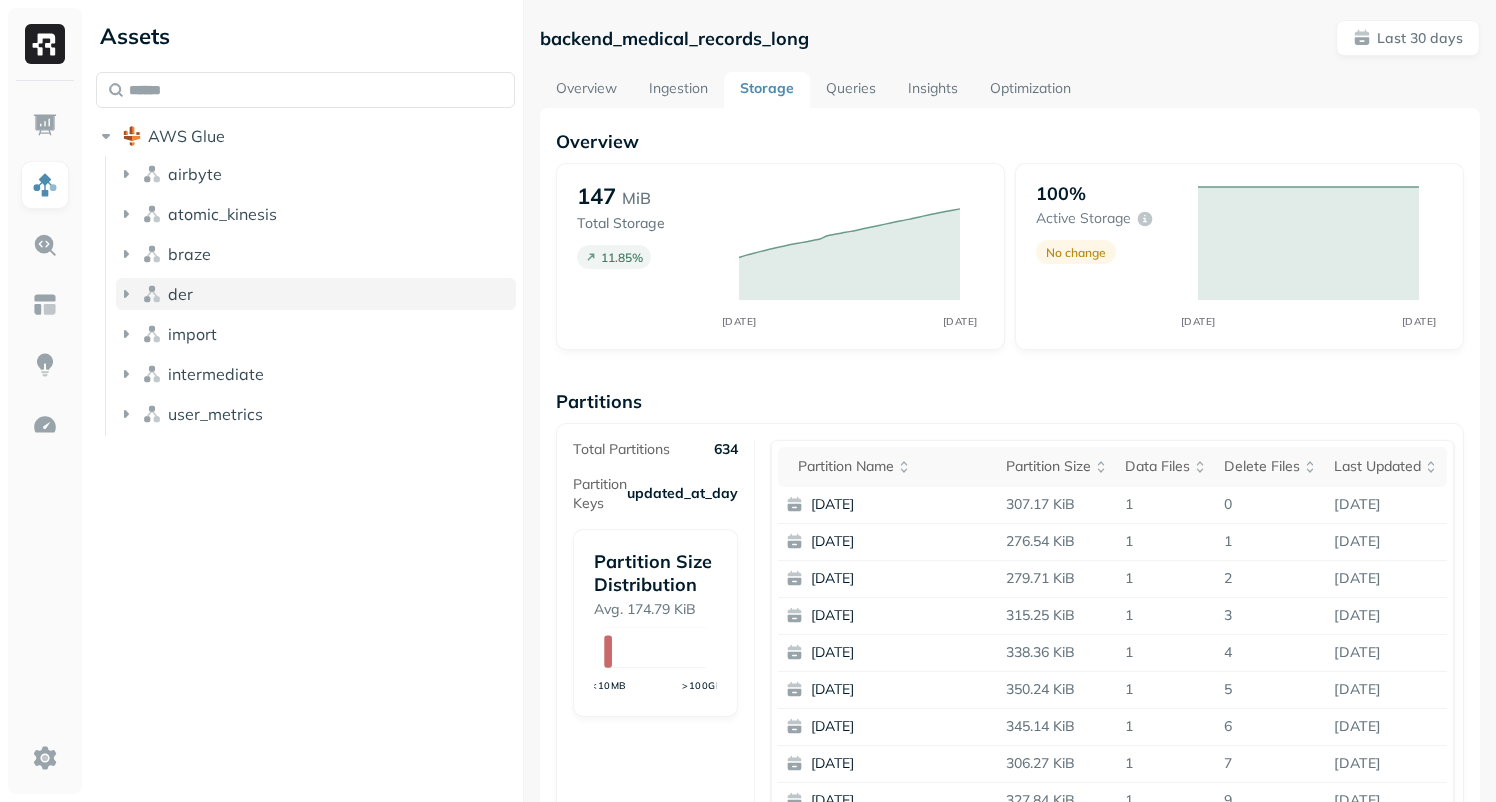click 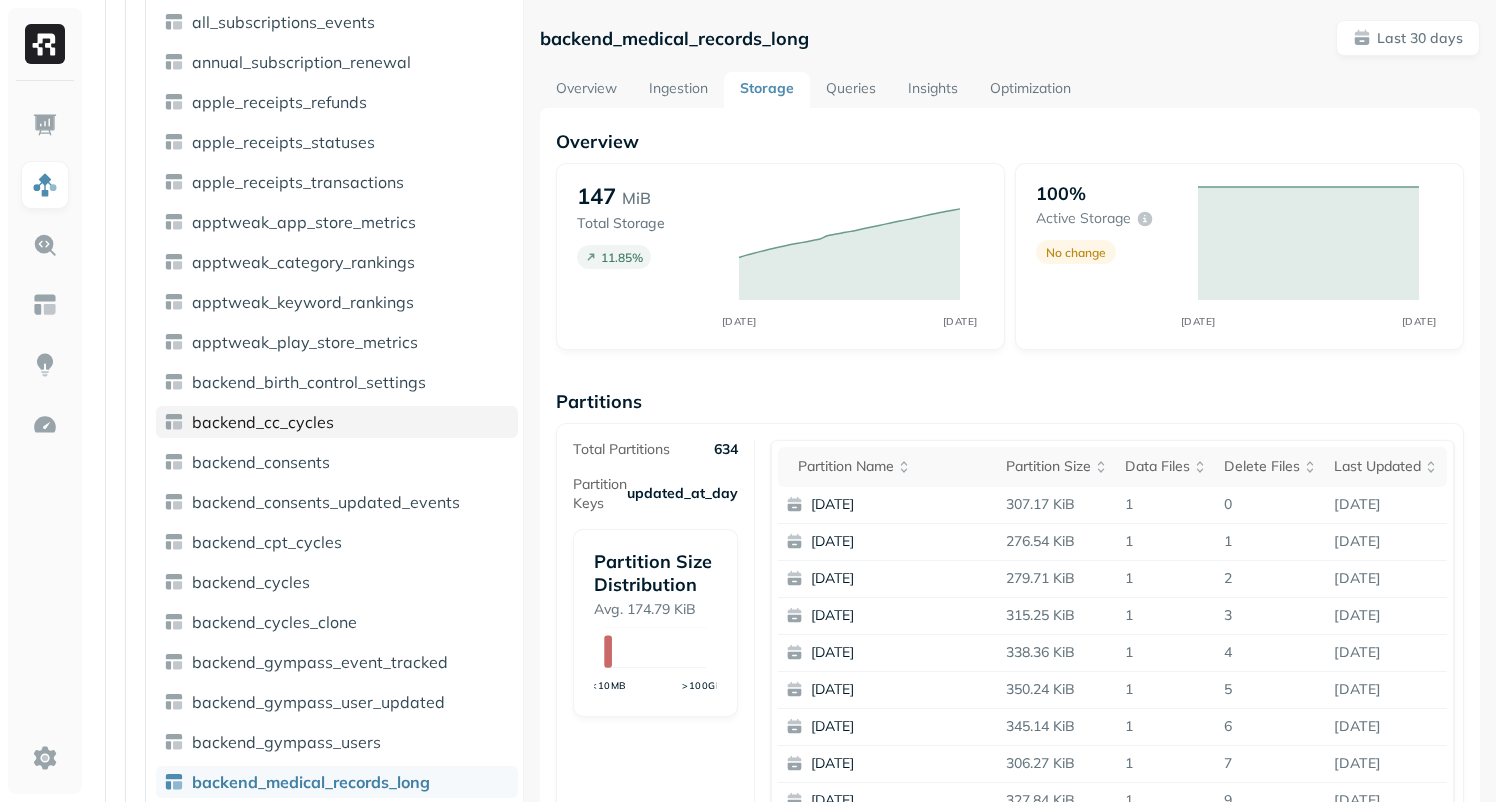 scroll, scrollTop: 472, scrollLeft: 0, axis: vertical 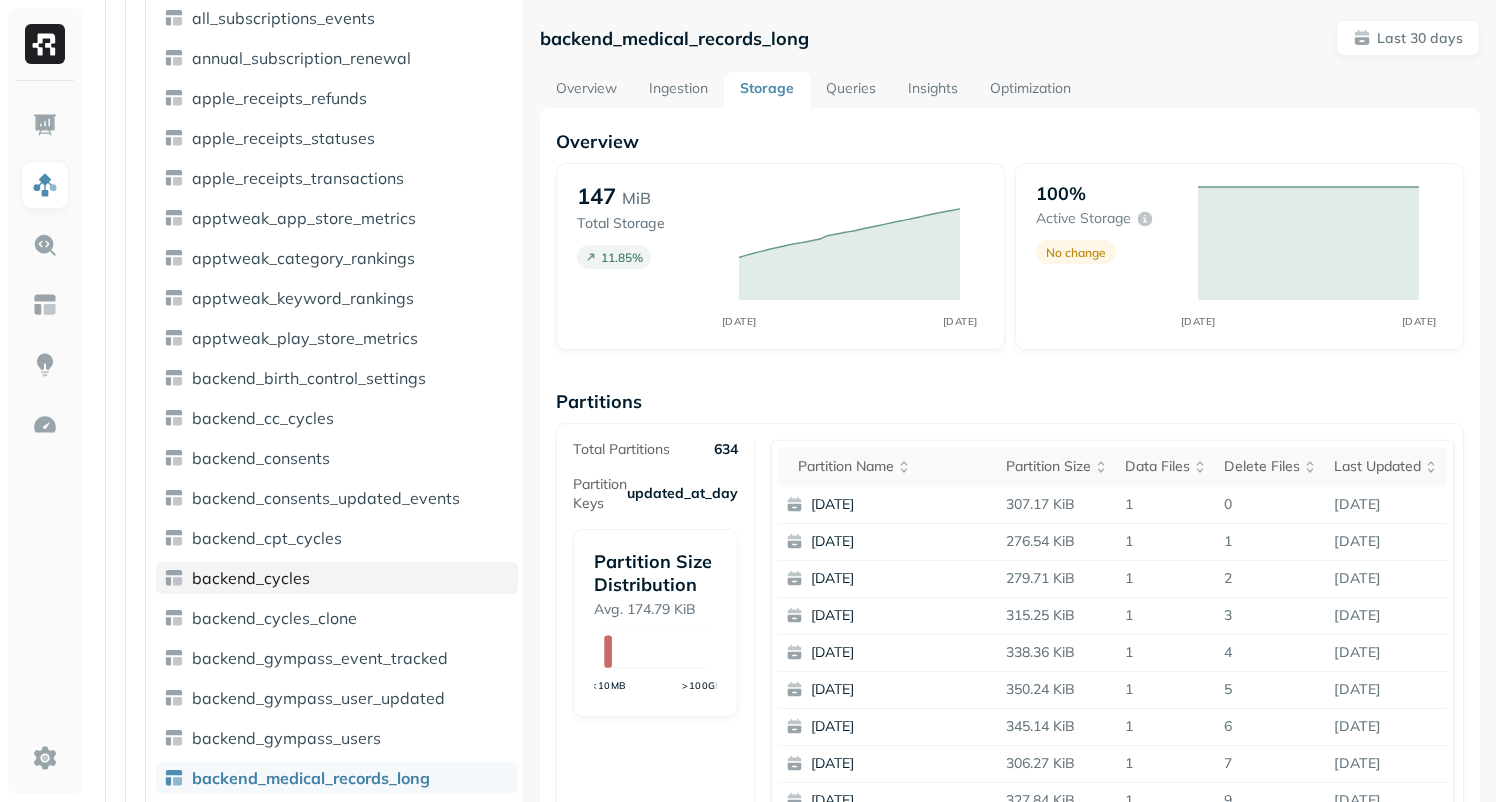 click on "backend_cycles" at bounding box center [251, 578] 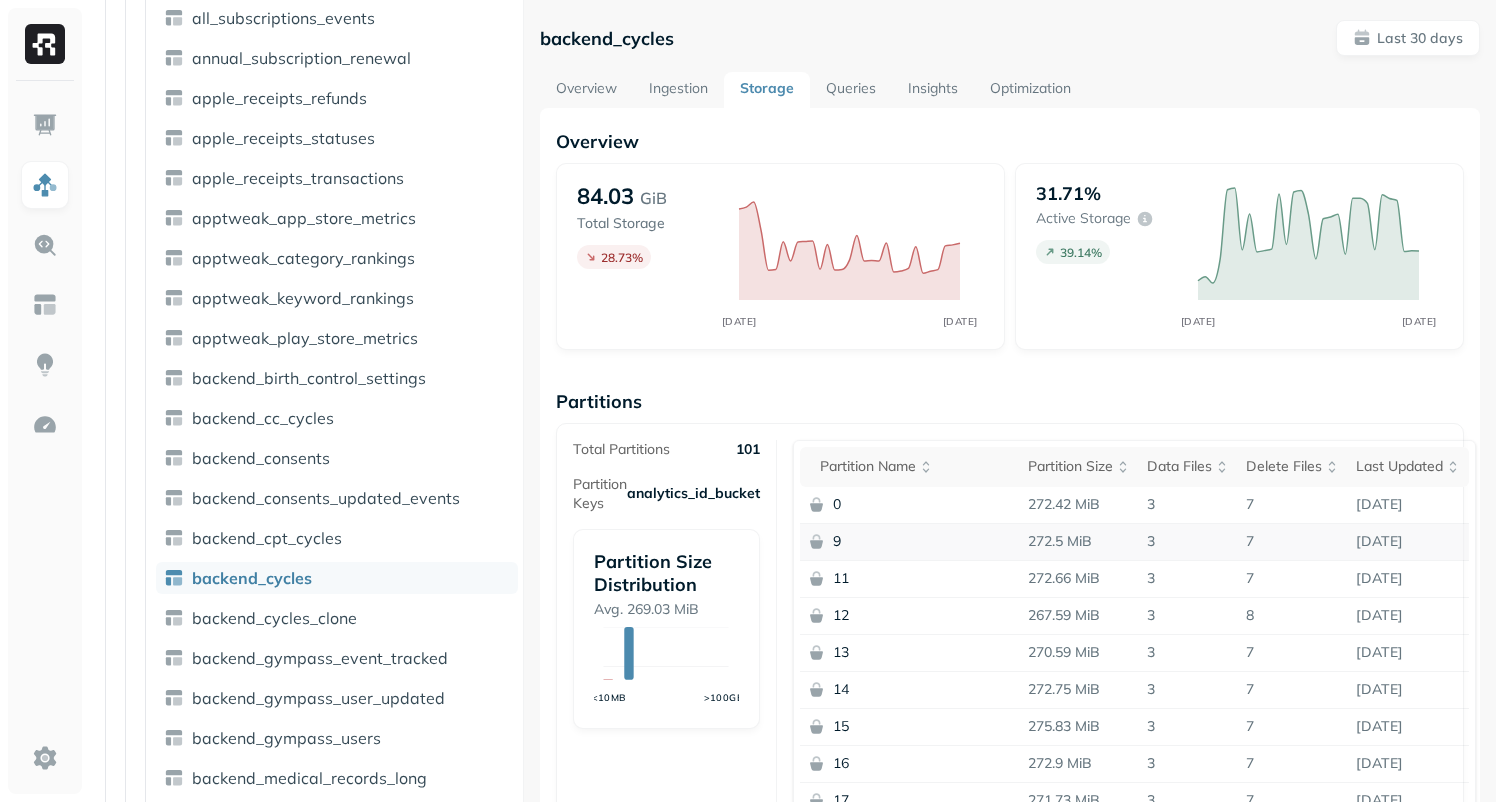 scroll, scrollTop: 1, scrollLeft: 0, axis: vertical 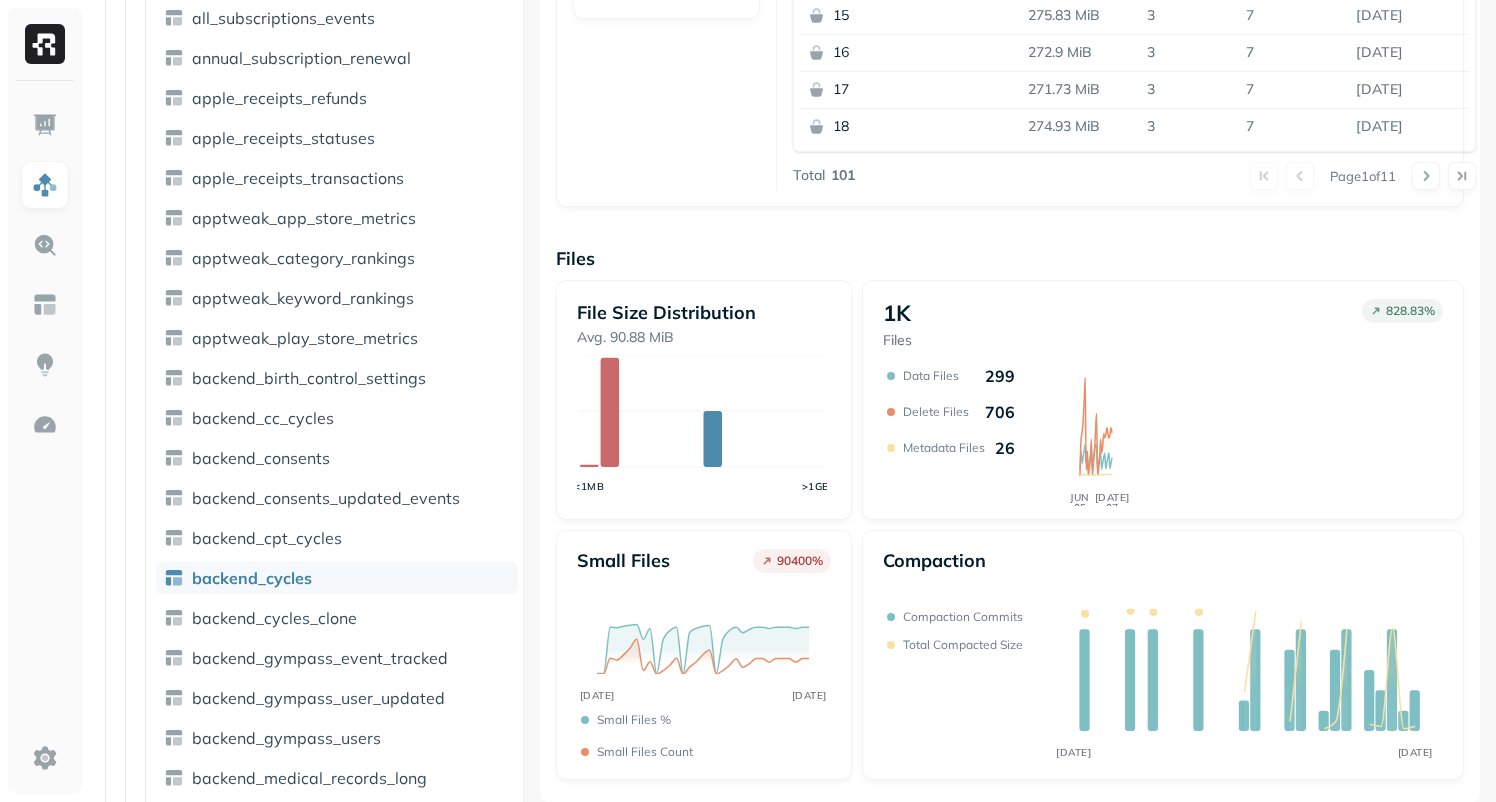 click on "Total compacted size" at bounding box center (963, 644) 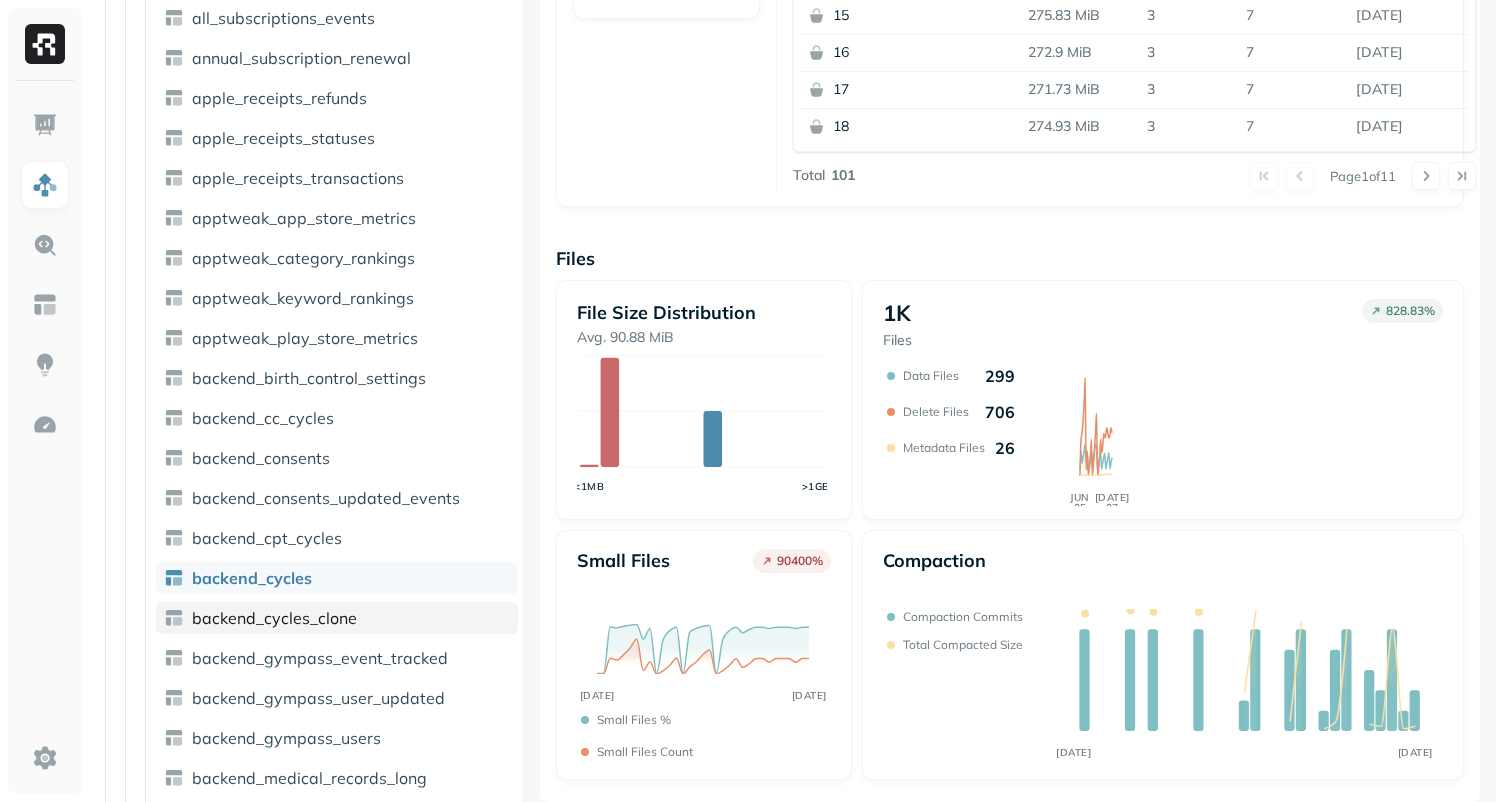 scroll, scrollTop: 508, scrollLeft: 0, axis: vertical 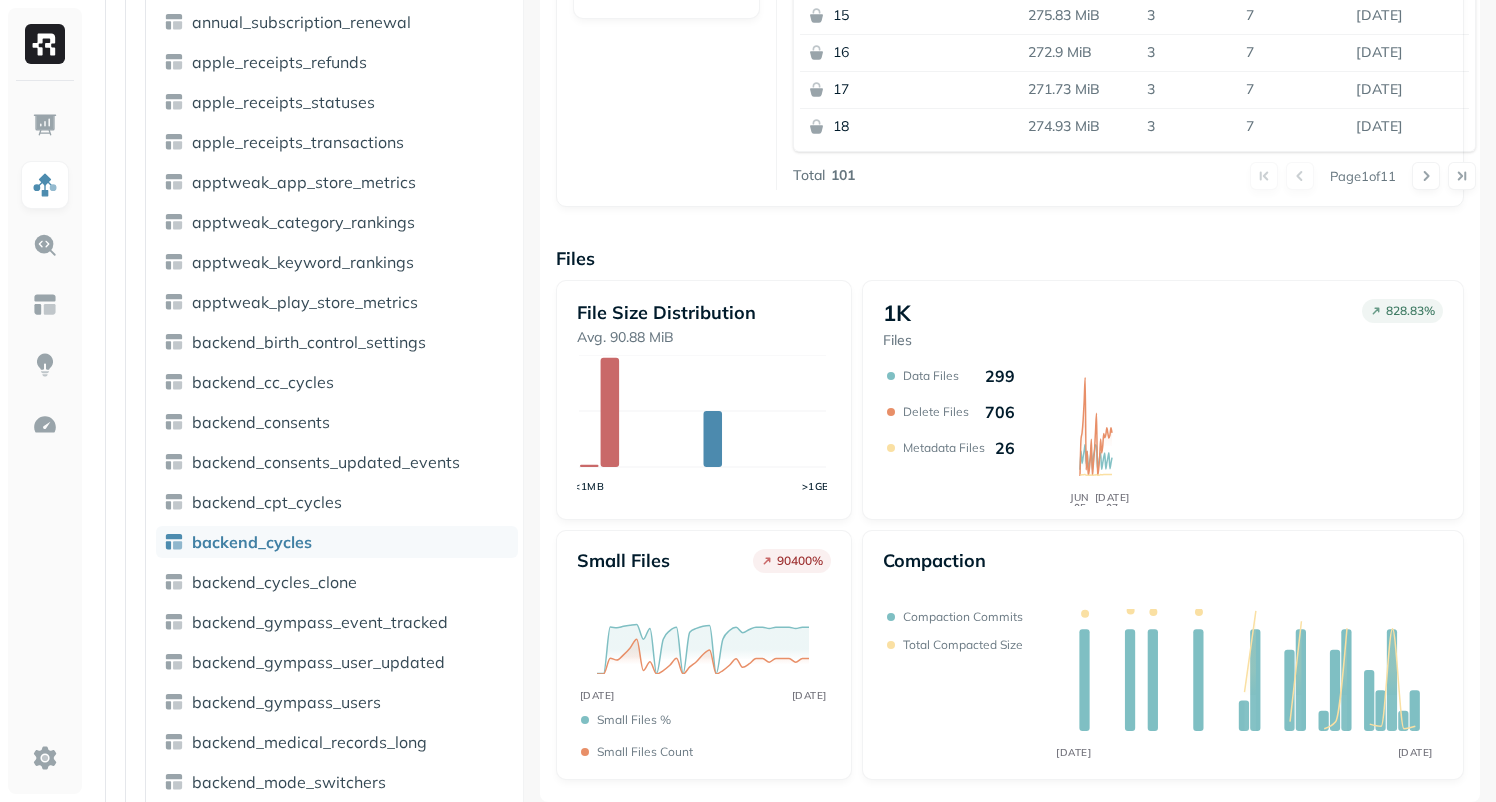 click on "Overview 84.03 GiB Total Storage 28.73 % JUN [DATE] 31.71% Active storage 39.14 % JUN [DATE] Partitions Total Partitions 101 Partition Keys analytics_id_bucket Partition Size Distribution Avg. 269.03 MiB <10MB >100GB Partition name Partition size Data Files Delete Files Last updated 0 272.42 MiB 3 7 [DATE] 9 272.5 MiB 3 7 [DATE] 11 272.66 MiB 3 7 [DATE] 12 267.59 MiB 3 8 [DATE] 13 270.59 MiB 3 7 [DATE] 14 272.75 MiB 3 7 [DATE] 15 275.83 MiB 3 7 [DATE] 16 272.9 MiB 3 7 [DATE] 17 271.73 MiB 3 7 [DATE] 18 274.93 MiB 3 7 [DATE] Total 101 Page  1  of  11 Files File Size Distribution Avg. 90.88 MiB <1MB >1GB 1K Files 828.83 % JUN [DATE] Data Files 299 Delete Files 706 Metadata Files 26 Small files 90400 % JUN [DATE] Small files % Small files count Compaction JUN [DATE] Compaction commits Total compacted size" at bounding box center (1010, 100) 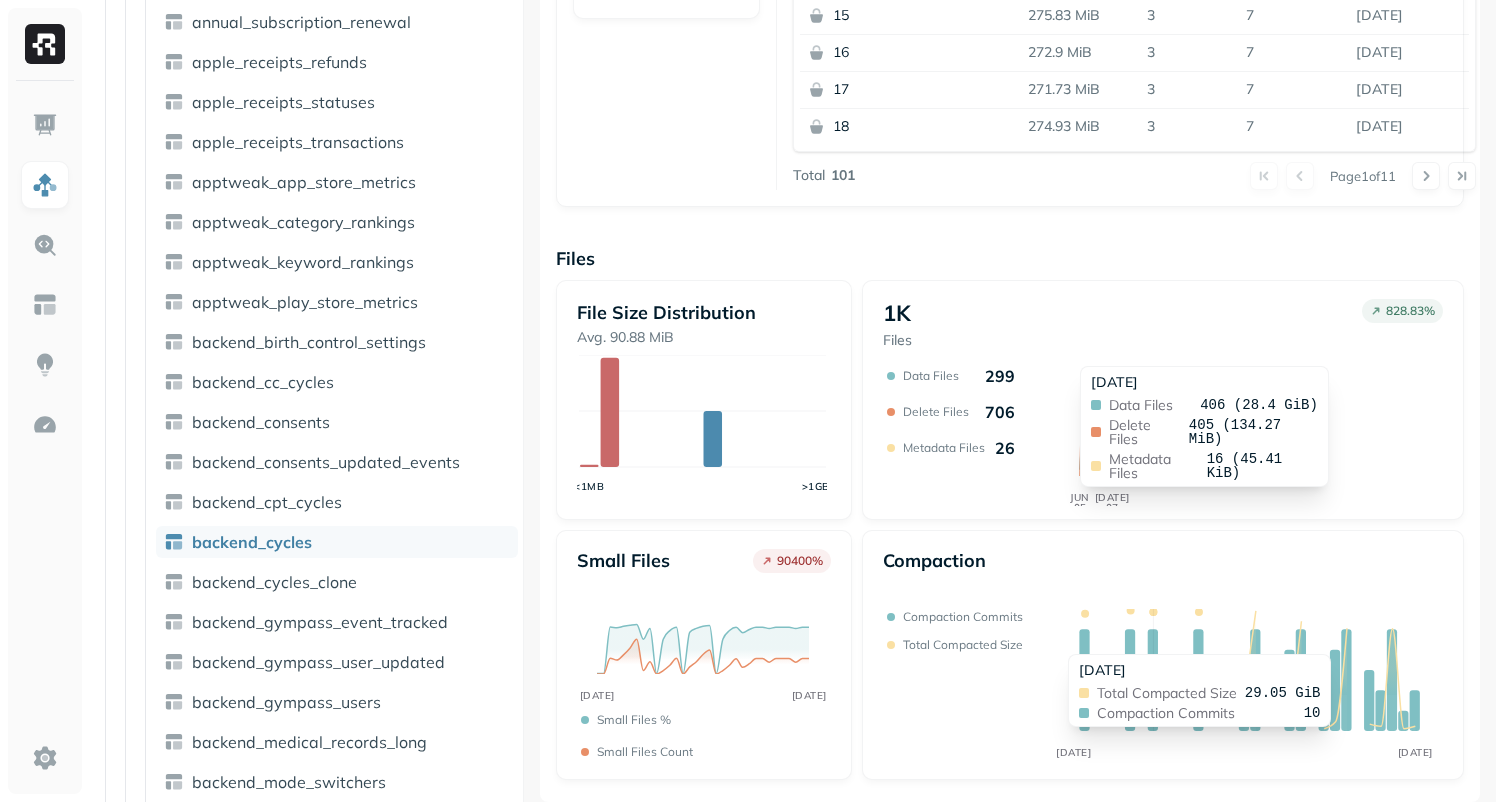 click on "[DATE] Total compacted size 29.05 GiB Compaction commits 10" at bounding box center [1200, 690] 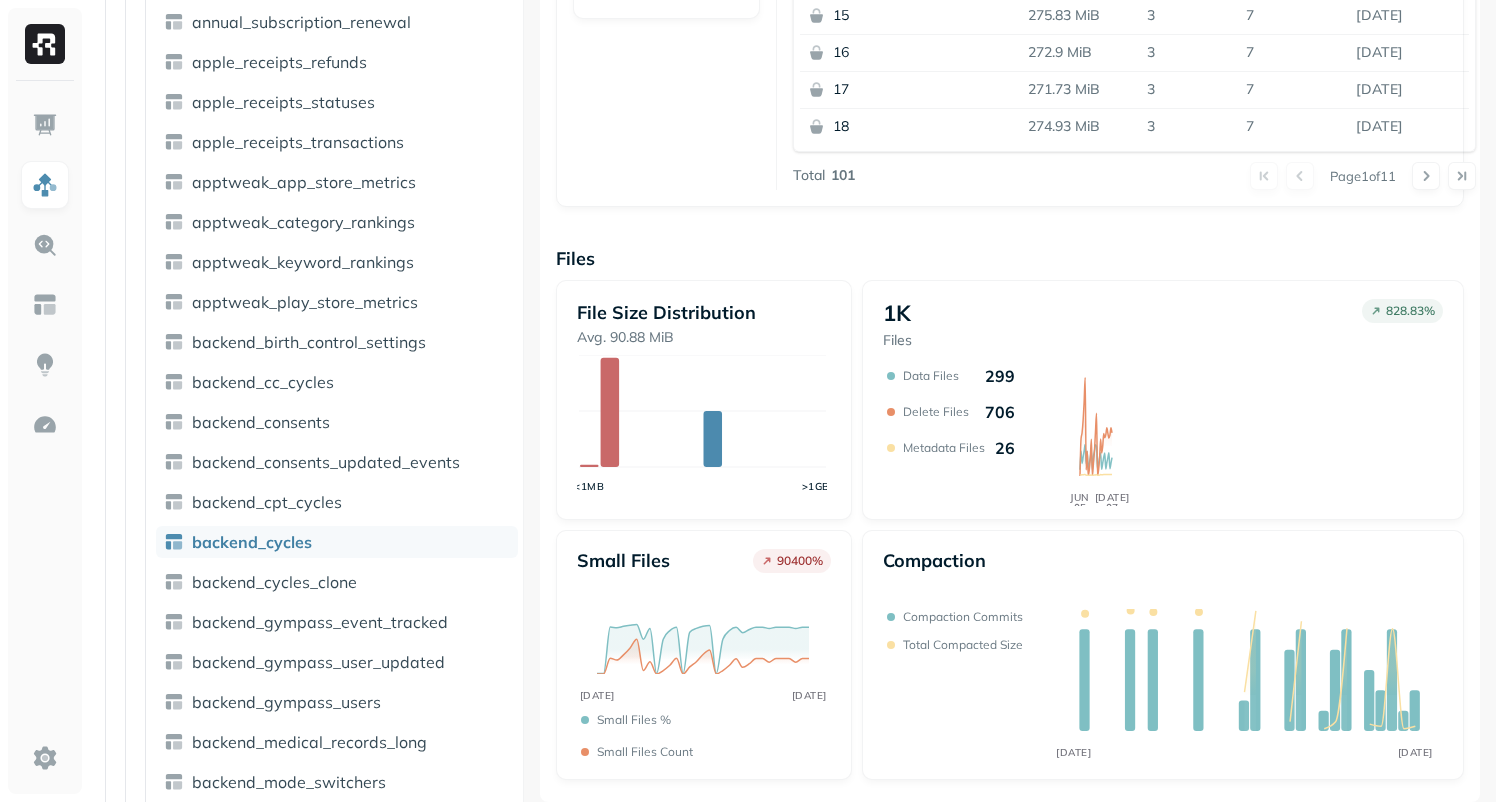 click on "Compaction JUN [DATE] Compaction commits Total compacted size" at bounding box center [1163, 655] 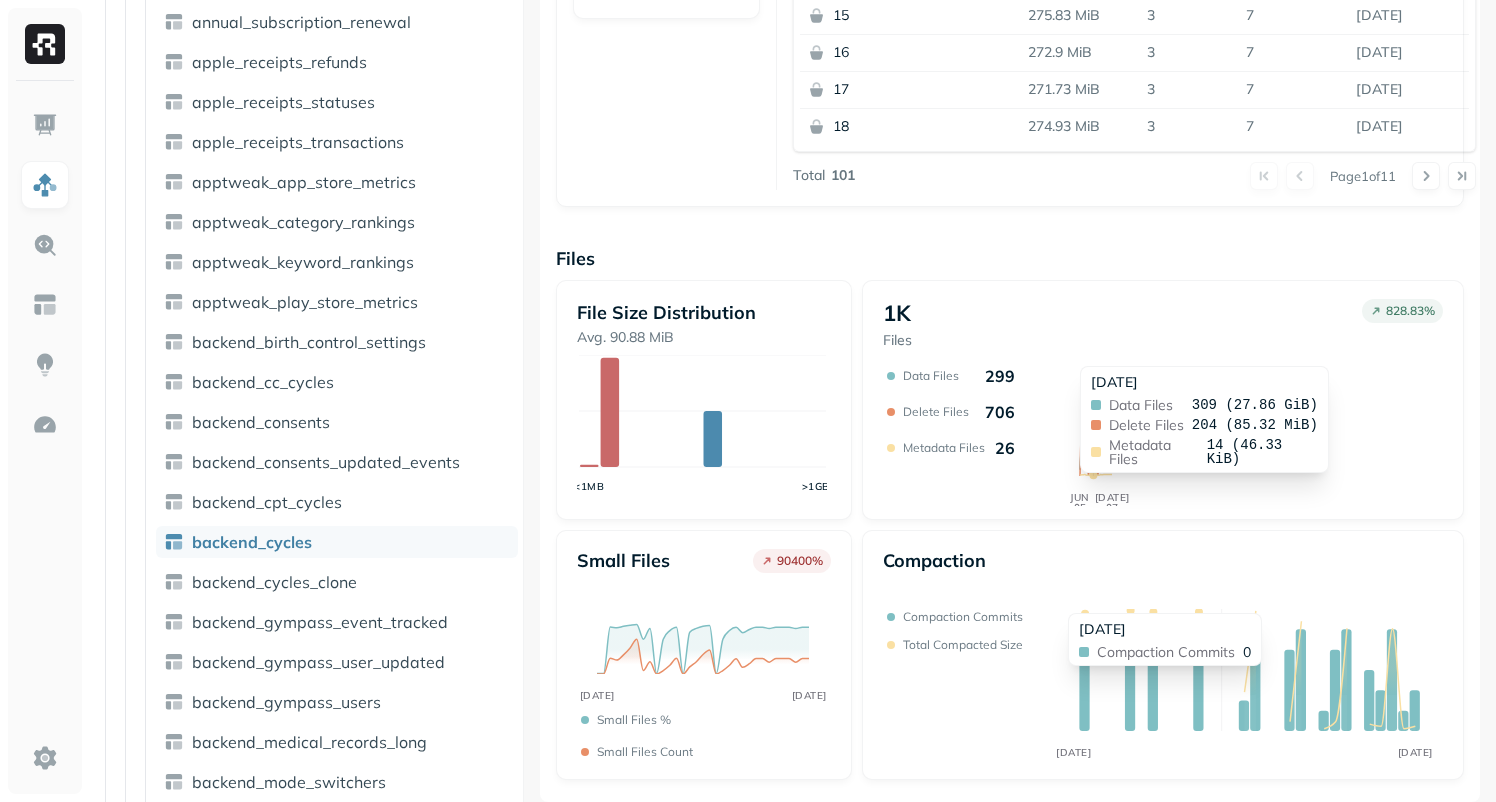 click on "JUN [DATE]" 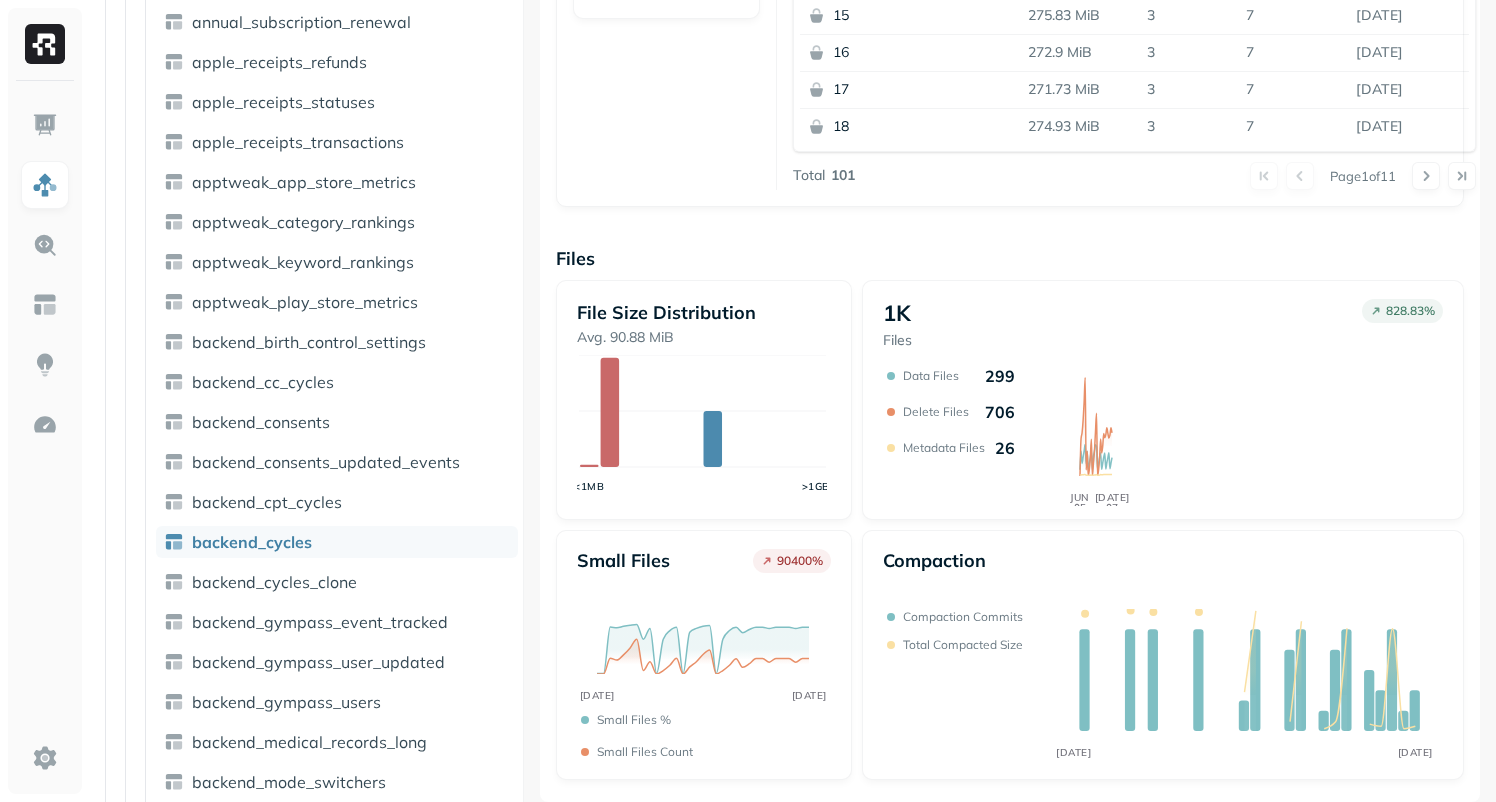 click on "Compaction" at bounding box center (1163, 571) 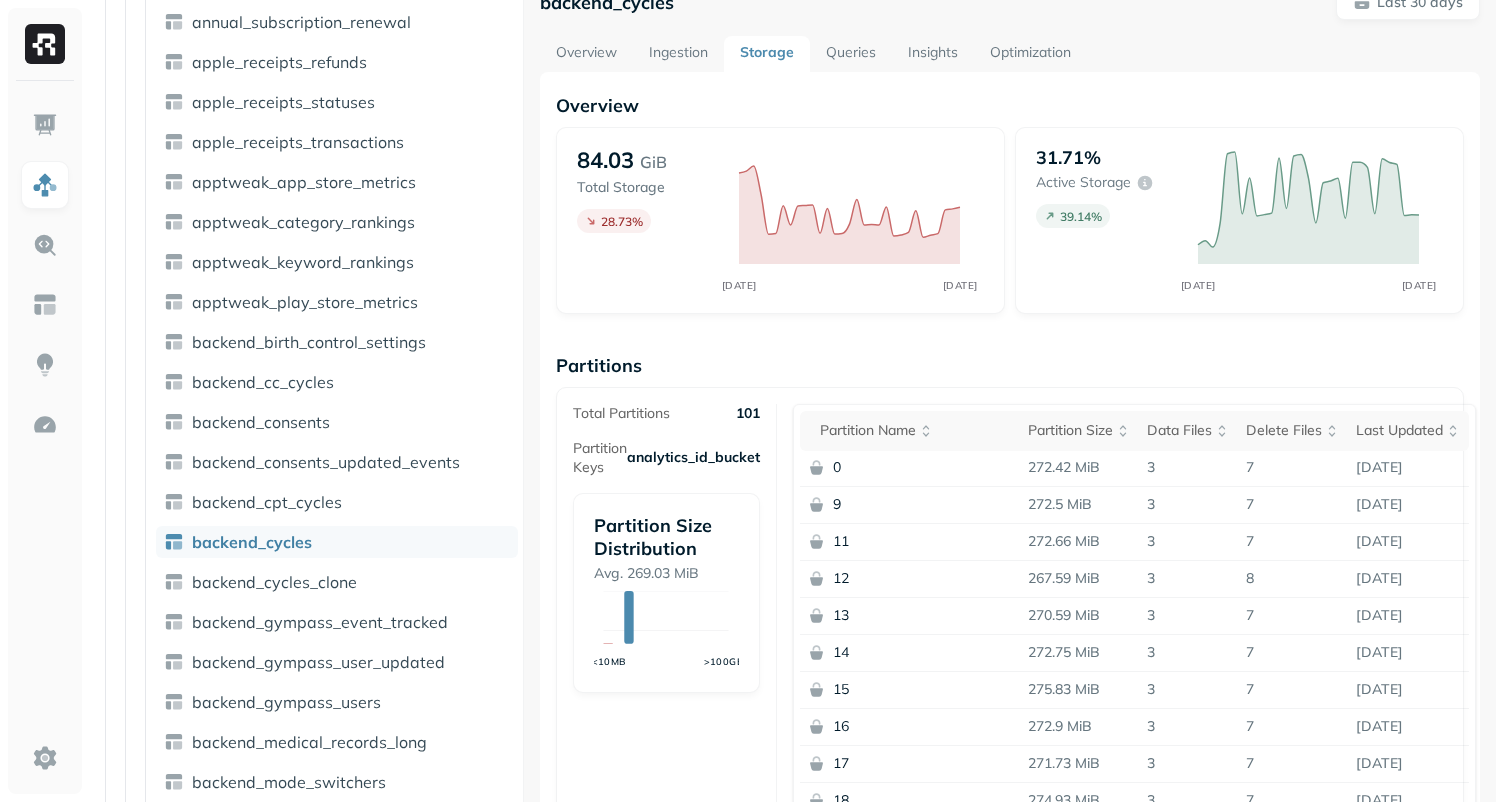 scroll, scrollTop: 0, scrollLeft: 0, axis: both 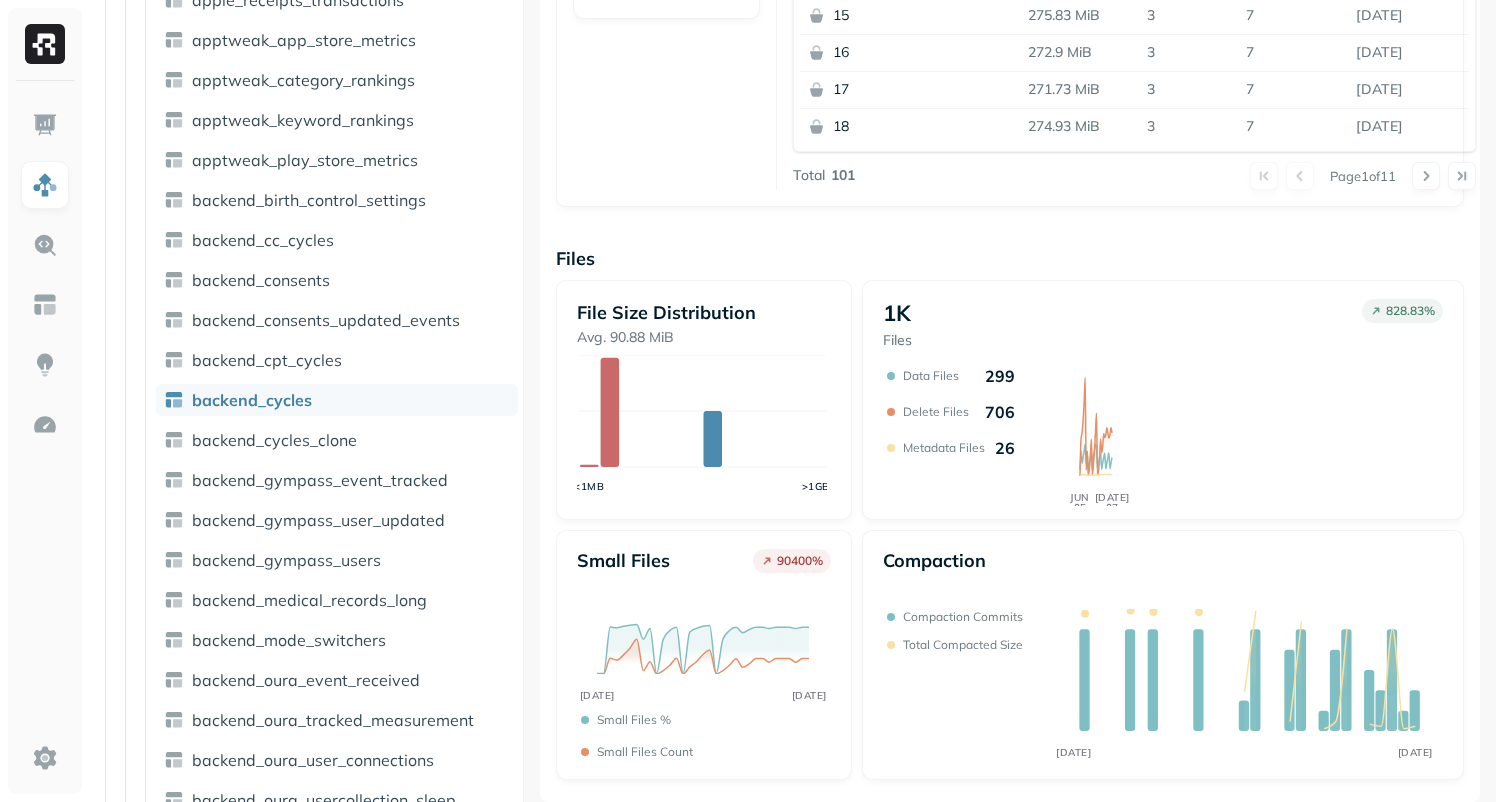 click on "Compaction" at bounding box center [1163, 571] 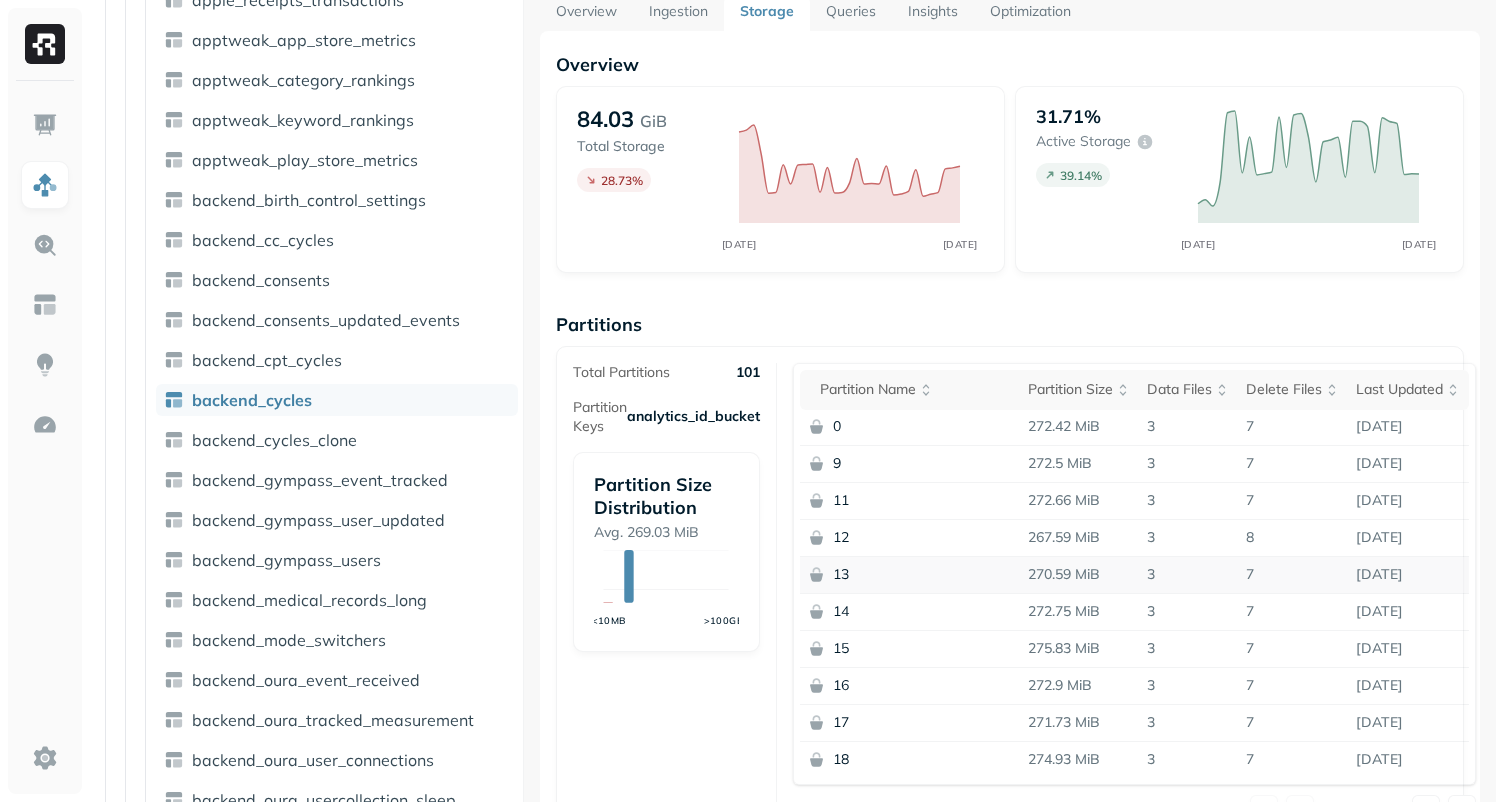 scroll, scrollTop: 0, scrollLeft: 0, axis: both 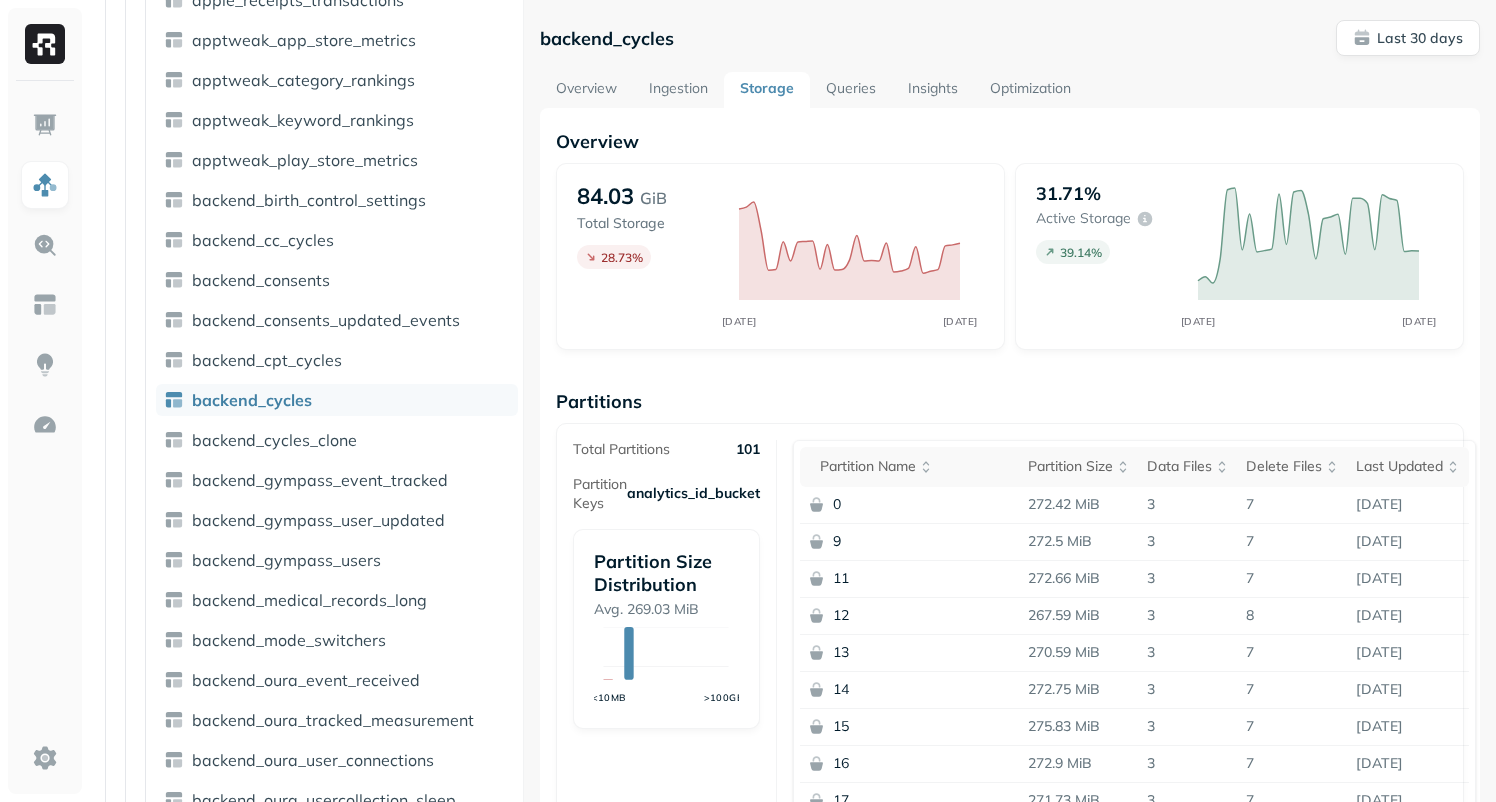 click on "Last 30 days" at bounding box center [1420, 38] 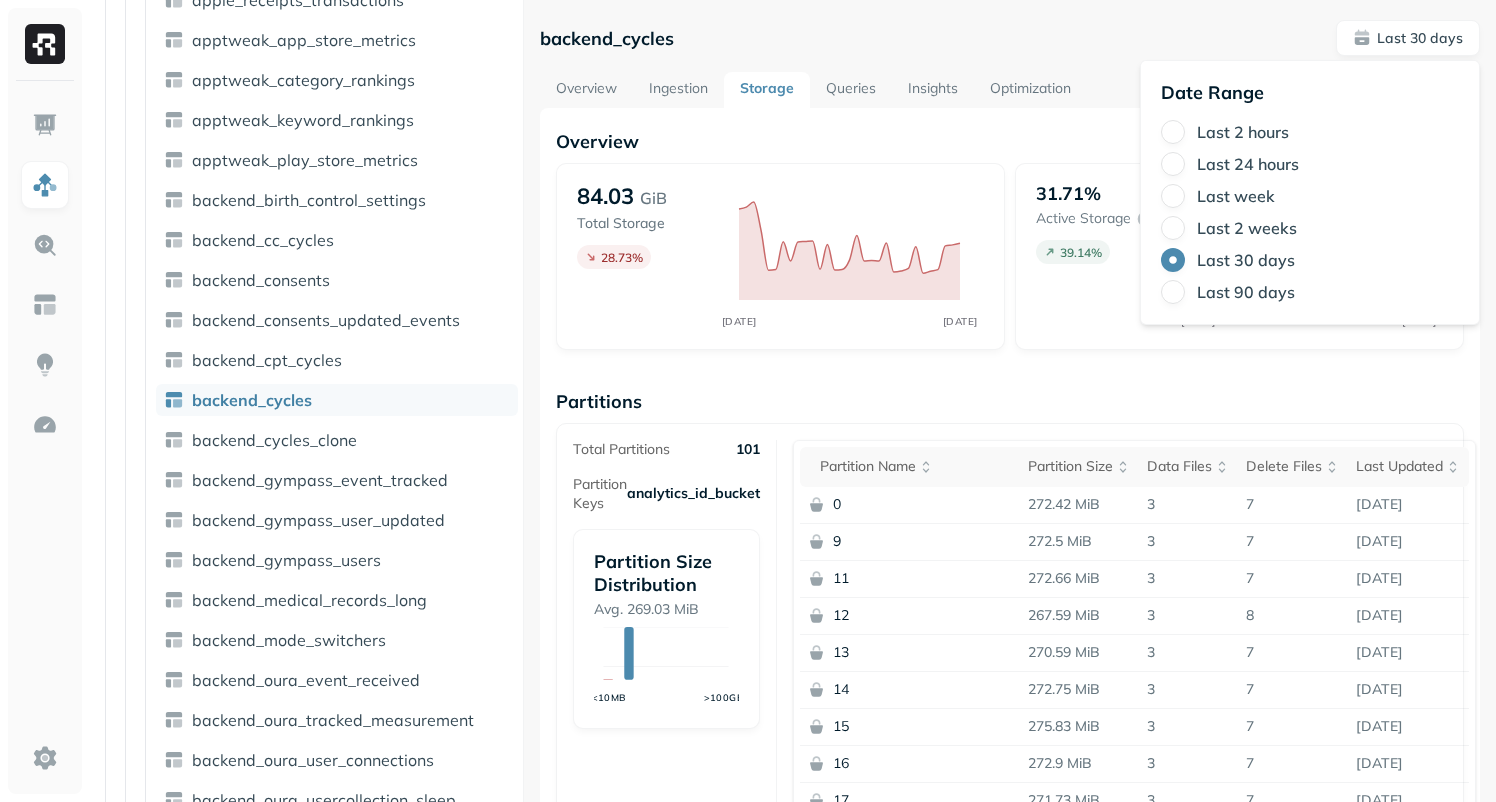 click on "Last week" at bounding box center (1236, 196) 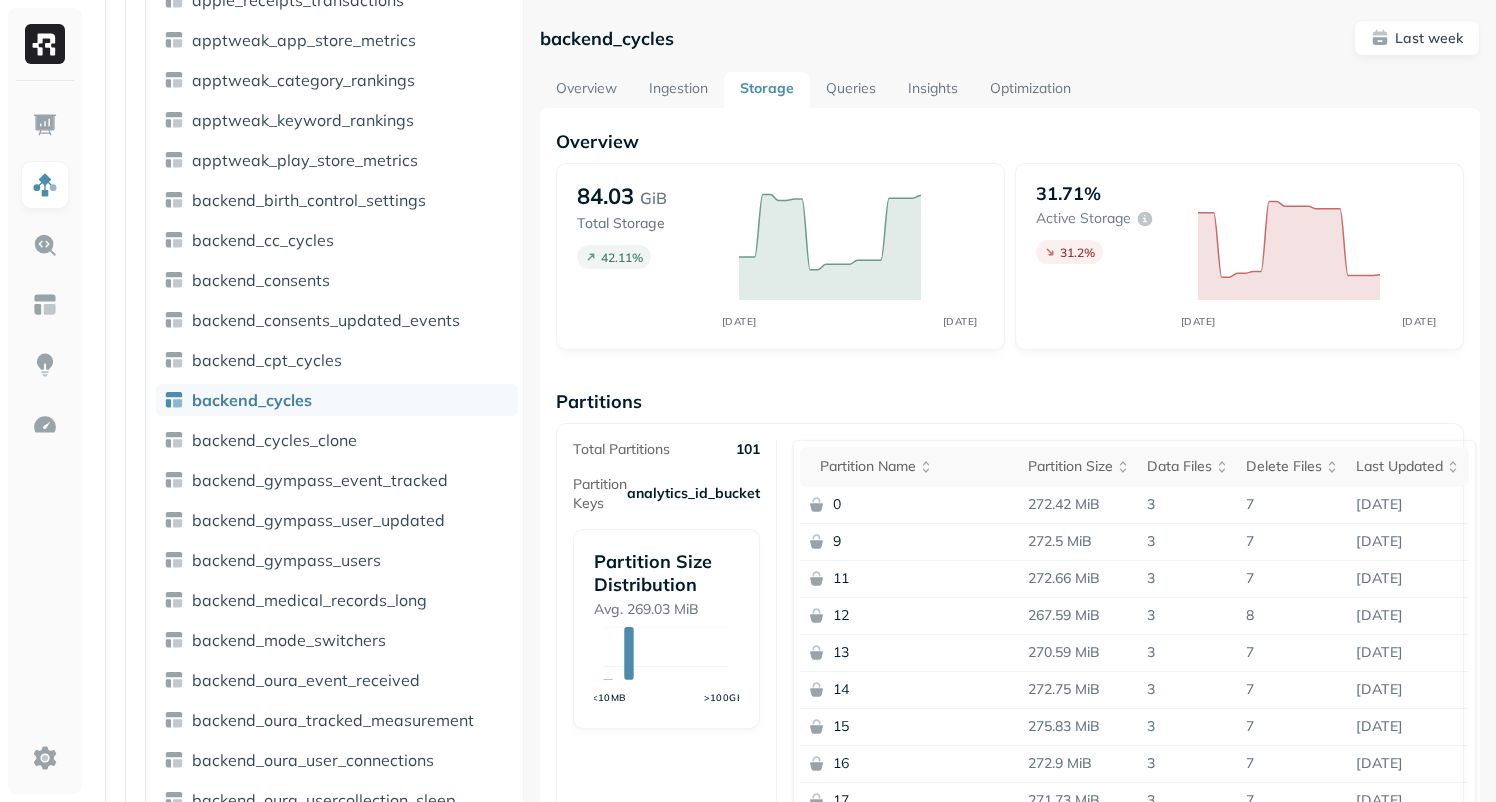 scroll, scrollTop: 1, scrollLeft: 0, axis: vertical 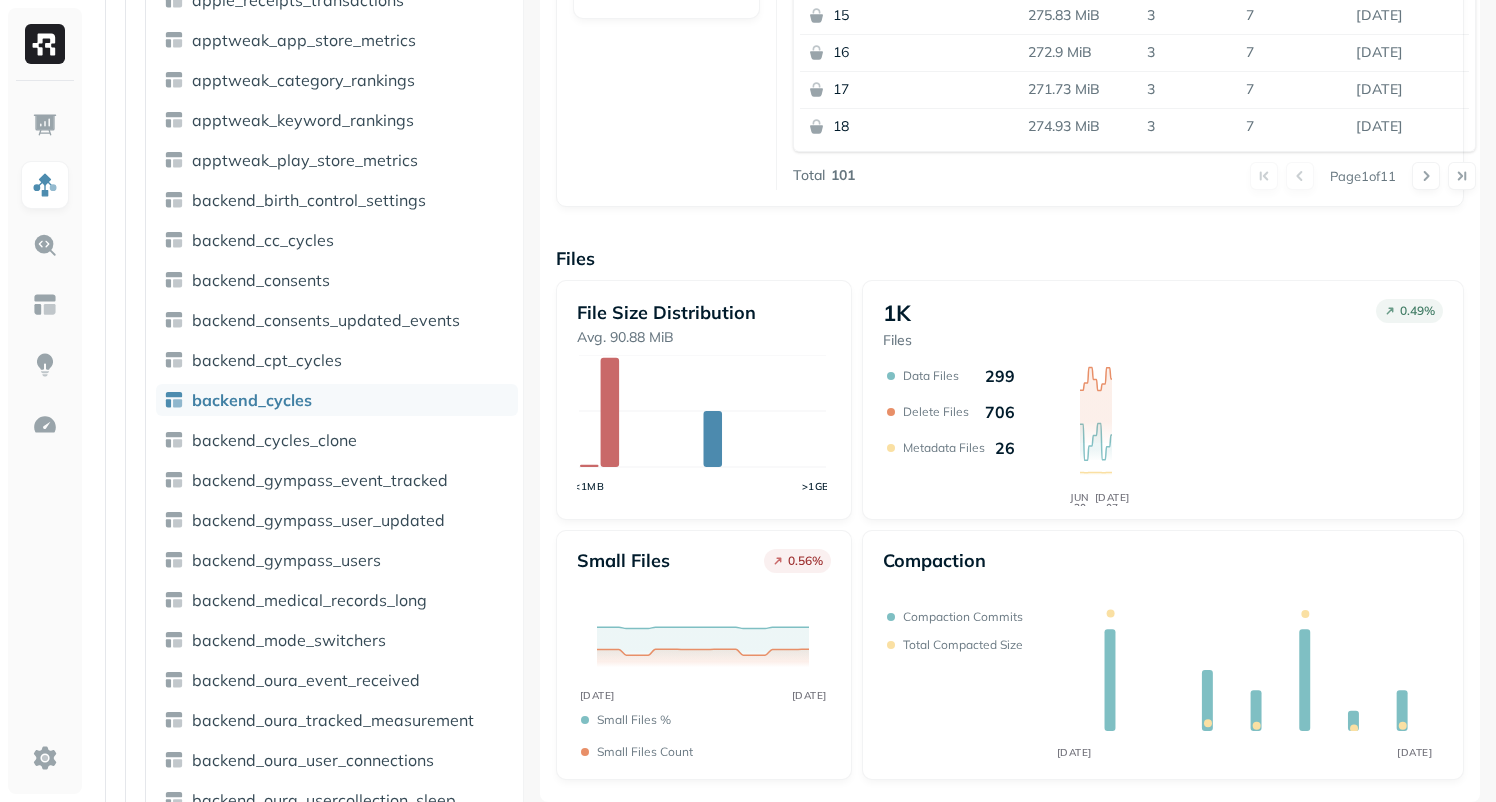 click on "File Size Distribution Avg. 90.88 MiB <1MB >1GB 1K Files 0.49 % JUN [DATE] Data Files 299 Delete Files 706 Metadata Files 26 Small files 0.56 % JUN [DATE] Small files % Small files count Compaction JUN [DATE] Compaction commits Total compacted size" at bounding box center [1010, 530] 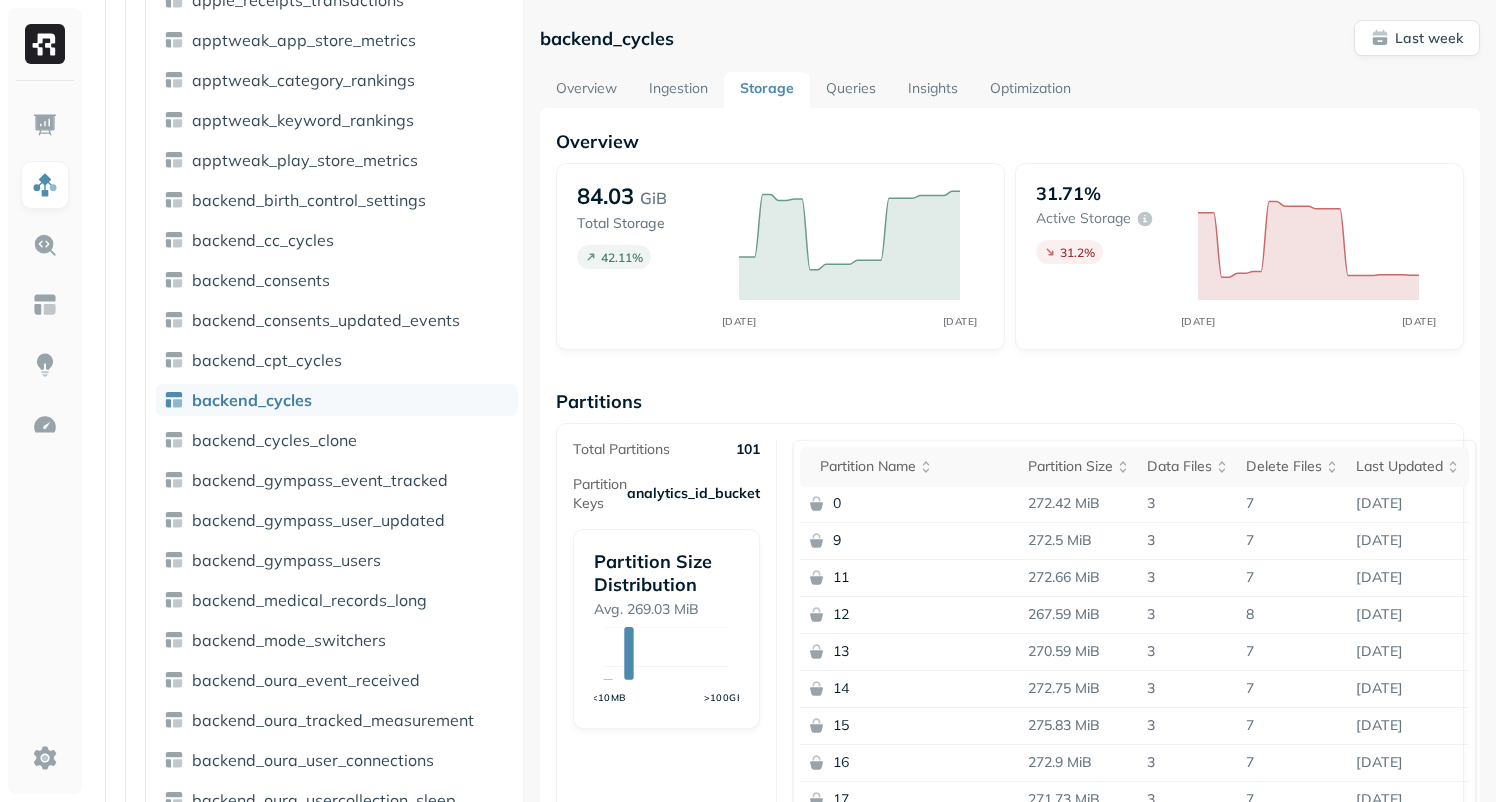 click on "Last week" at bounding box center [1429, 38] 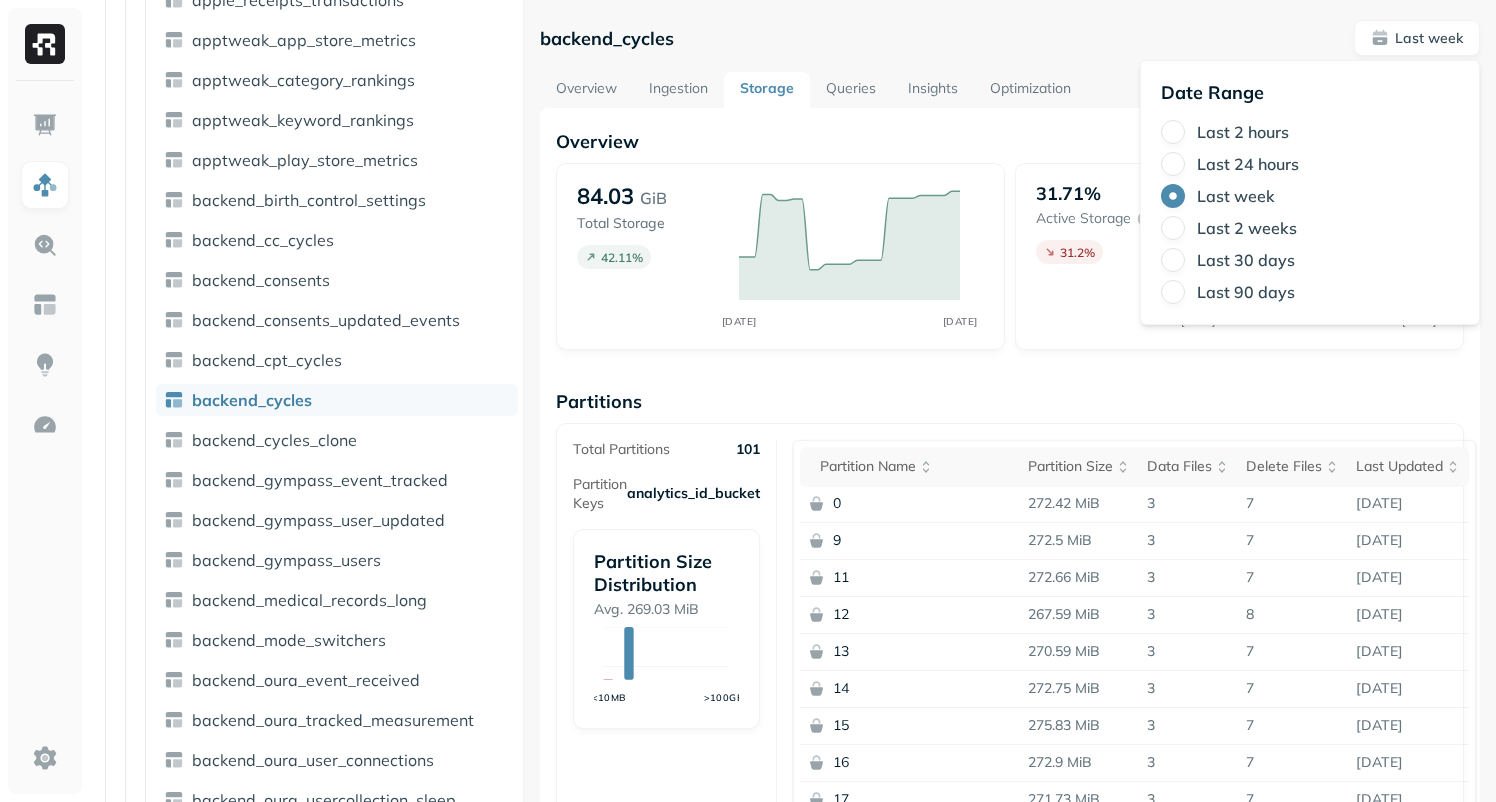 click on "Last 2 weeks" at bounding box center (1247, 228) 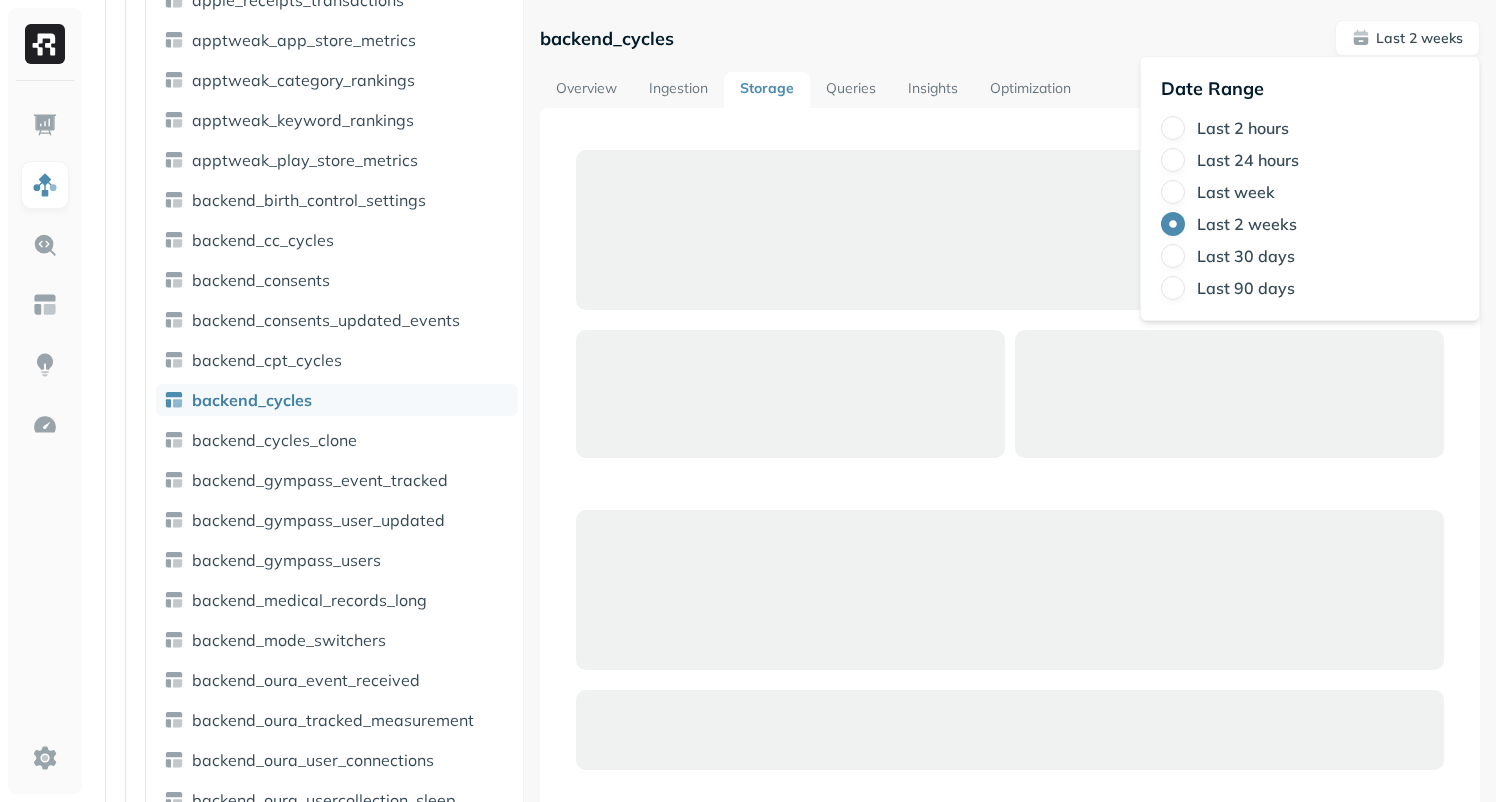 scroll, scrollTop: 152, scrollLeft: 0, axis: vertical 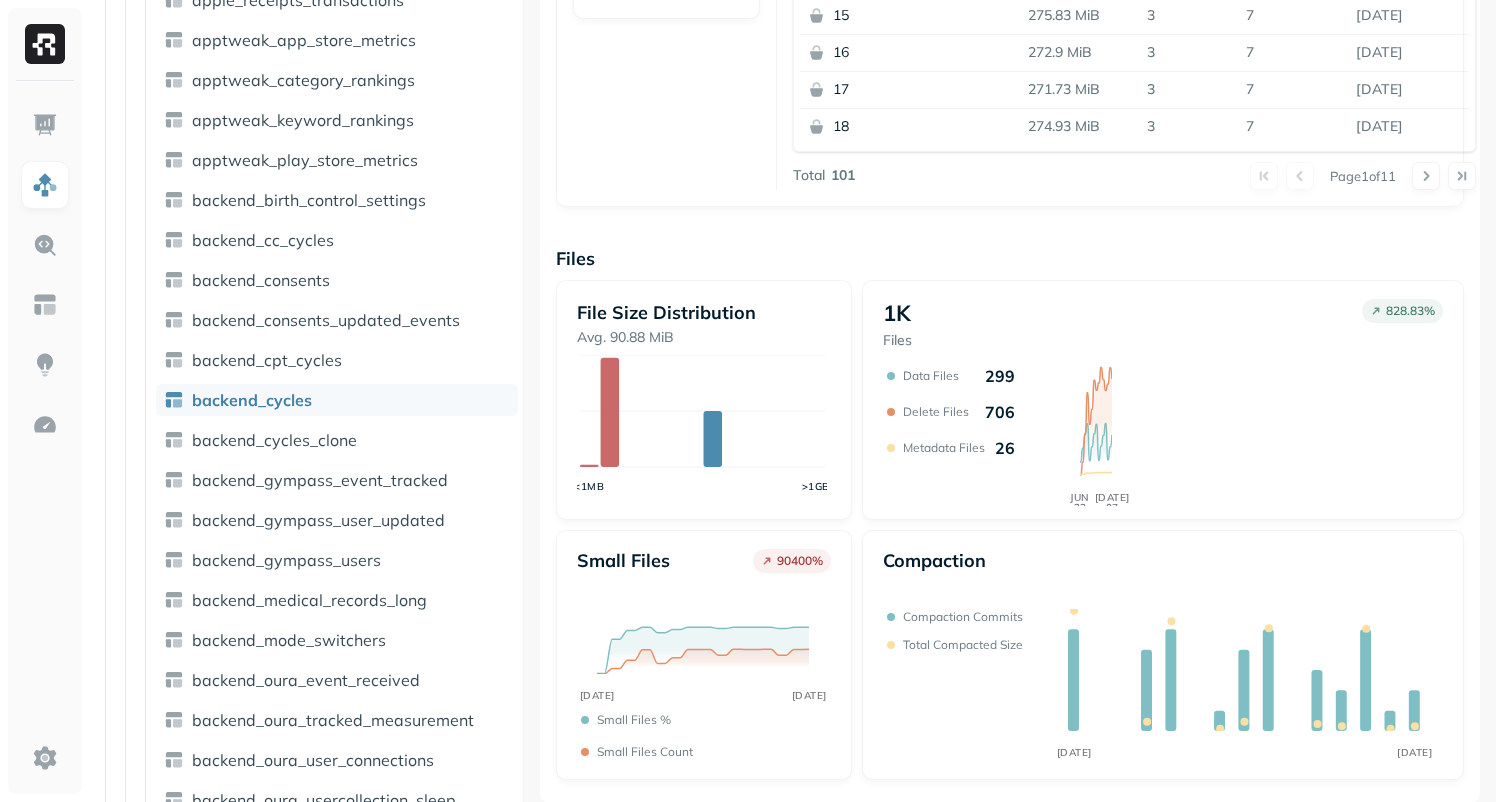 click on "Overview 84.03 GiB Total Storage 8.35 % JUN [DATE] 31.71% Active storage 7.97 % JUN [DATE] Partitions Total Partitions 101 Partition Keys analytics_id_bucket Partition Size Distribution Avg. 269.03 MiB <10MB >100GB Partition name Partition size Data Files Delete Files Last updated 0 272.42 MiB 3 7 [DATE] 9 272.5 MiB 3 7 [DATE] 11 272.66 MiB 3 7 [DATE] 12 267.59 MiB 3 8 [DATE] 13 270.59 MiB 3 7 [DATE] 14 272.75 MiB 3 7 [DATE] 15 275.83 MiB 3 7 [DATE] 16 272.9 MiB 3 7 [DATE] 17 271.73 MiB 3 7 [DATE] 18 274.93 MiB 3 7 [DATE] Total 101 Page  1  of  11 Files File Size Distribution Avg. 90.88 MiB <1MB >1GB 1K Files 828.83 % JUN [DATE] Data Files 299 Delete Files 706 Metadata Files 26 Small files 90400 % JUN [DATE] Small files % Small files count Compaction JUN [DATE] Compaction commits Total compacted size" at bounding box center [1010, 100] 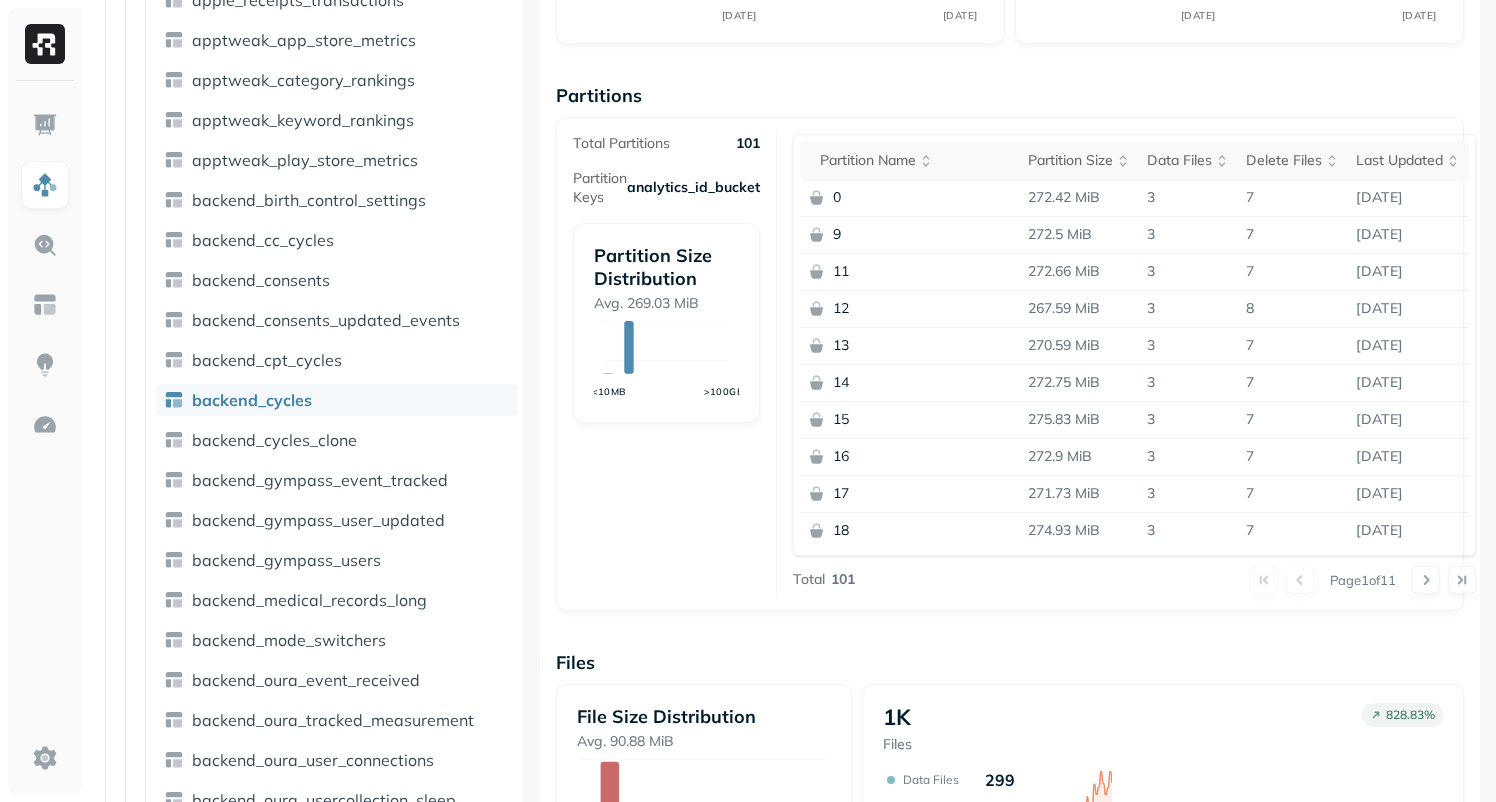 scroll, scrollTop: 99, scrollLeft: 0, axis: vertical 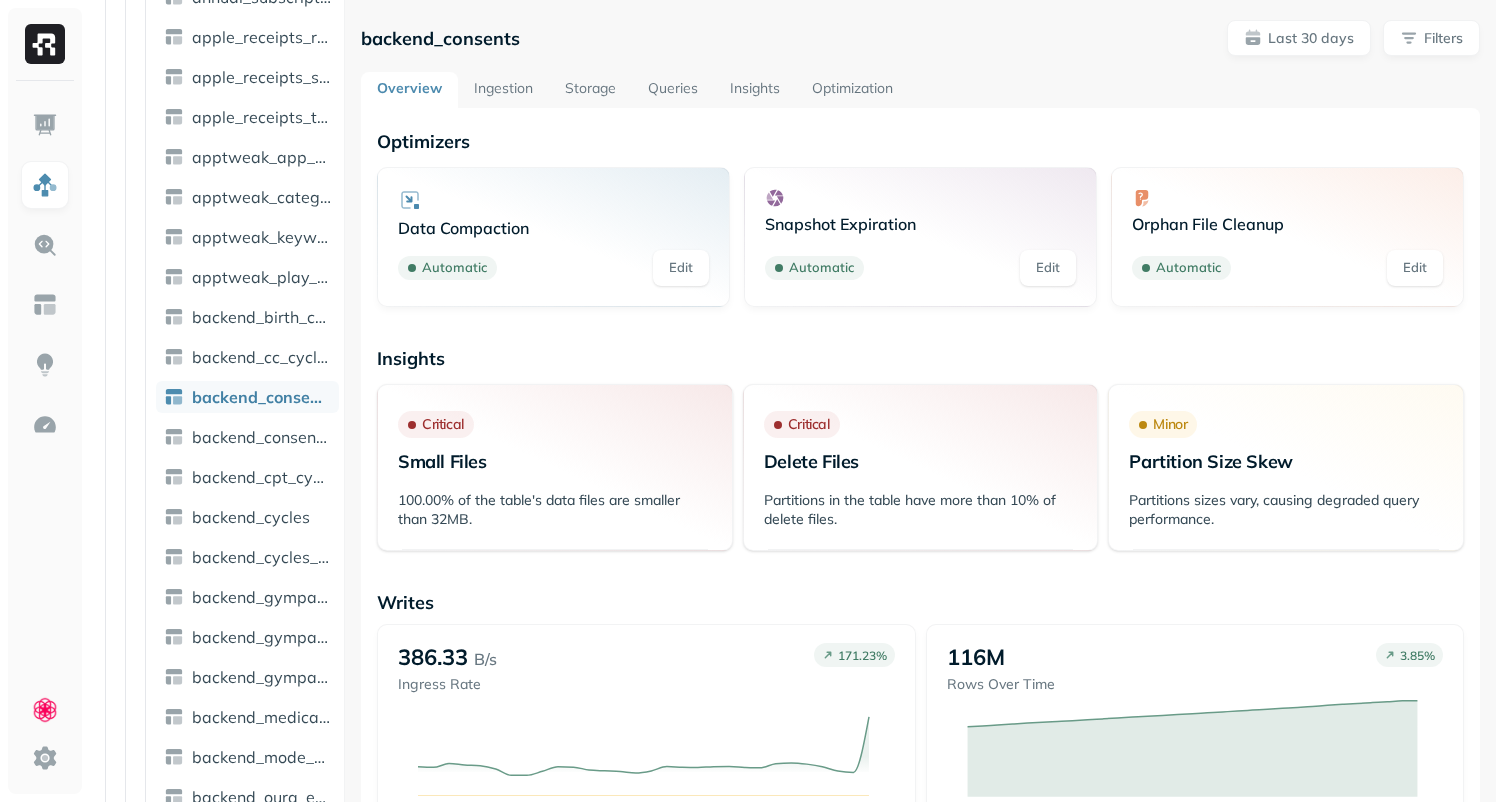 click on "Storage" at bounding box center [590, 90] 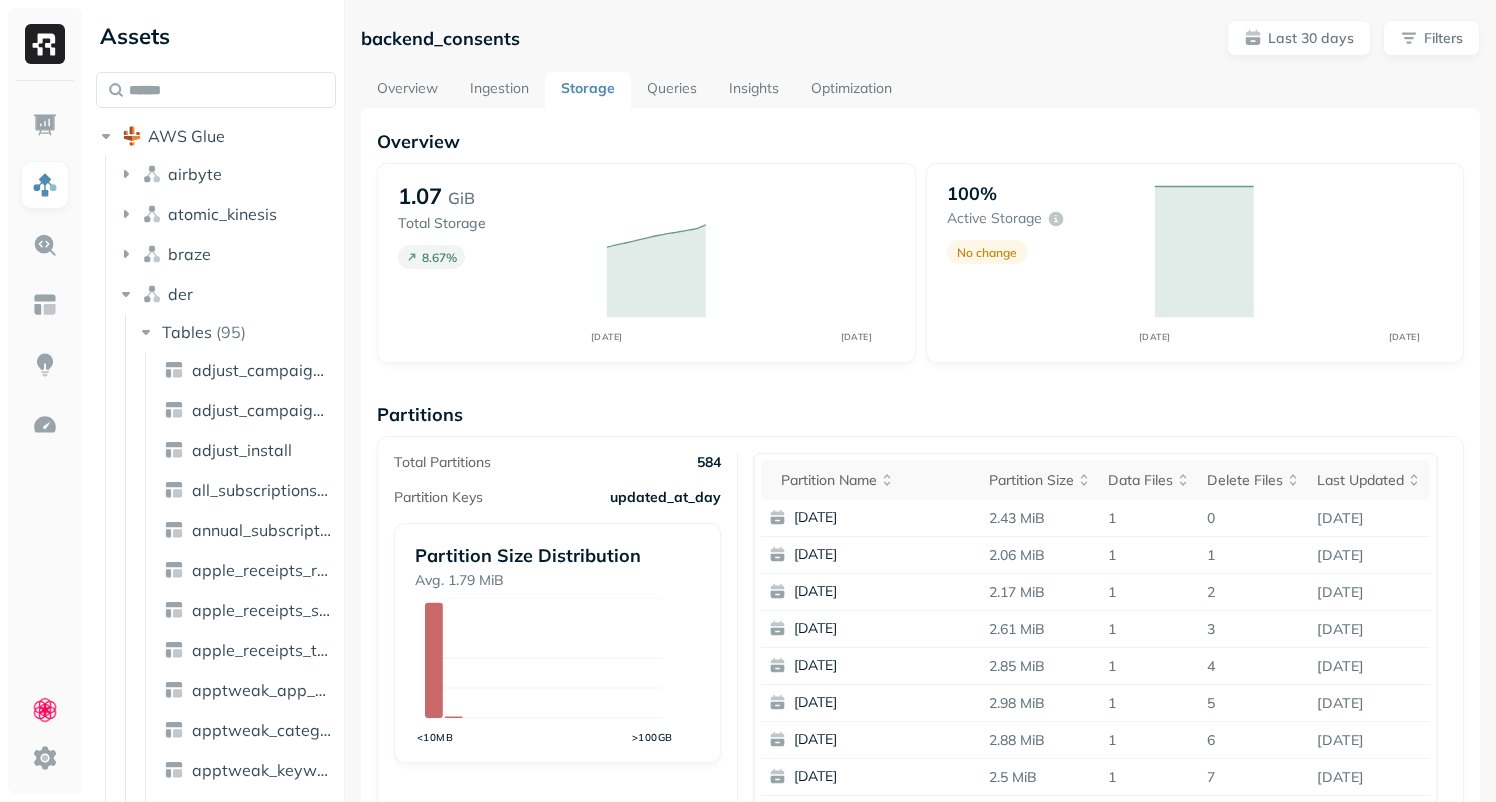 scroll, scrollTop: 0, scrollLeft: 0, axis: both 